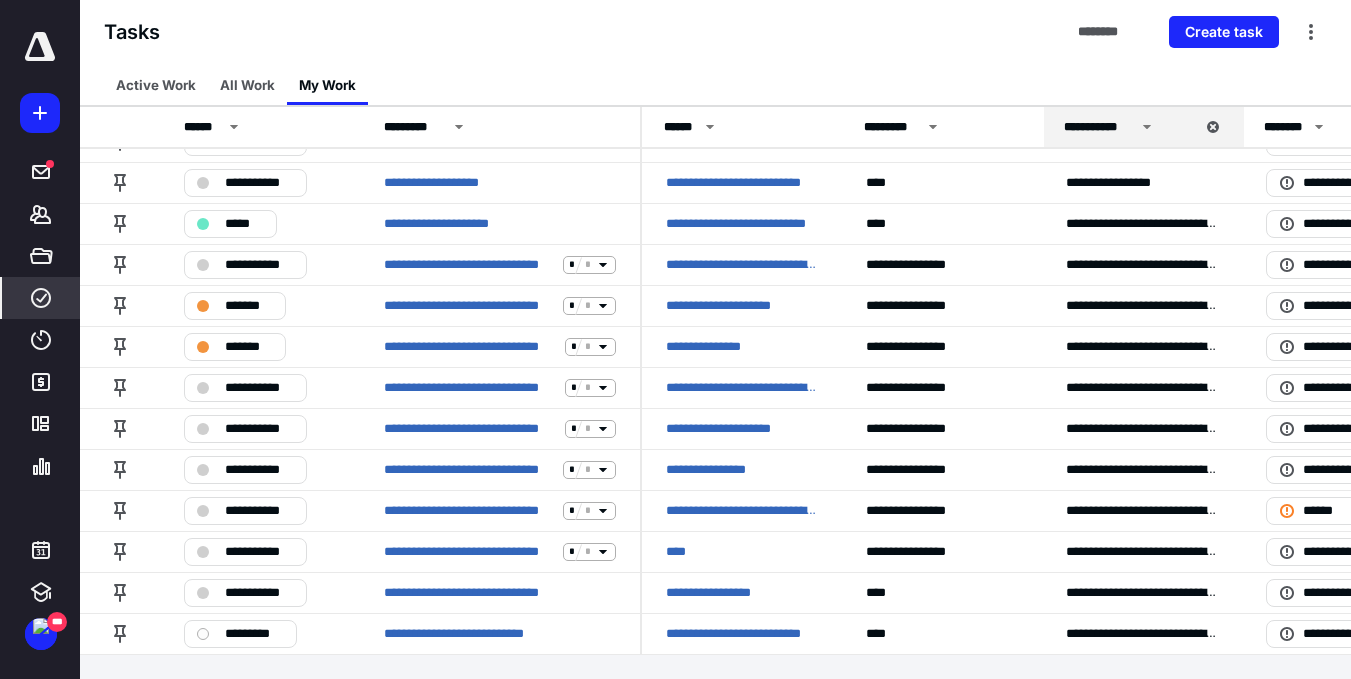 scroll, scrollTop: 0, scrollLeft: 0, axis: both 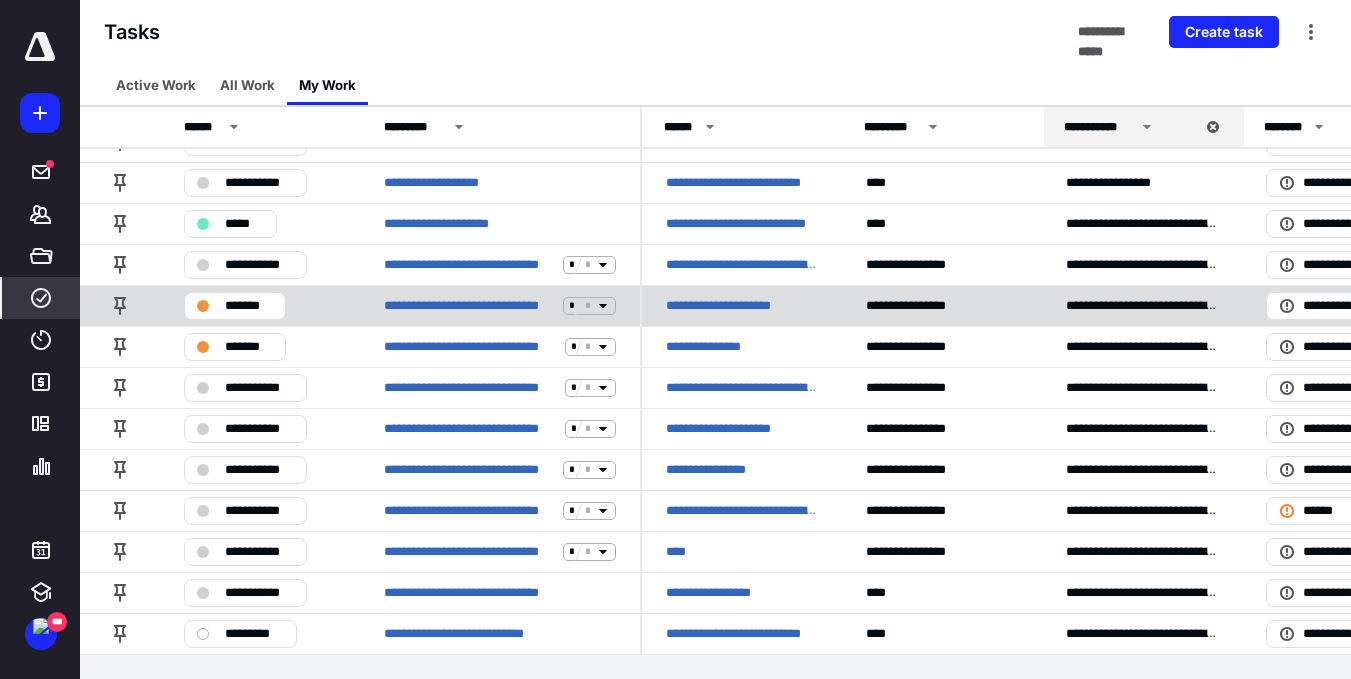 click on "**********" at bounding box center [736, 306] 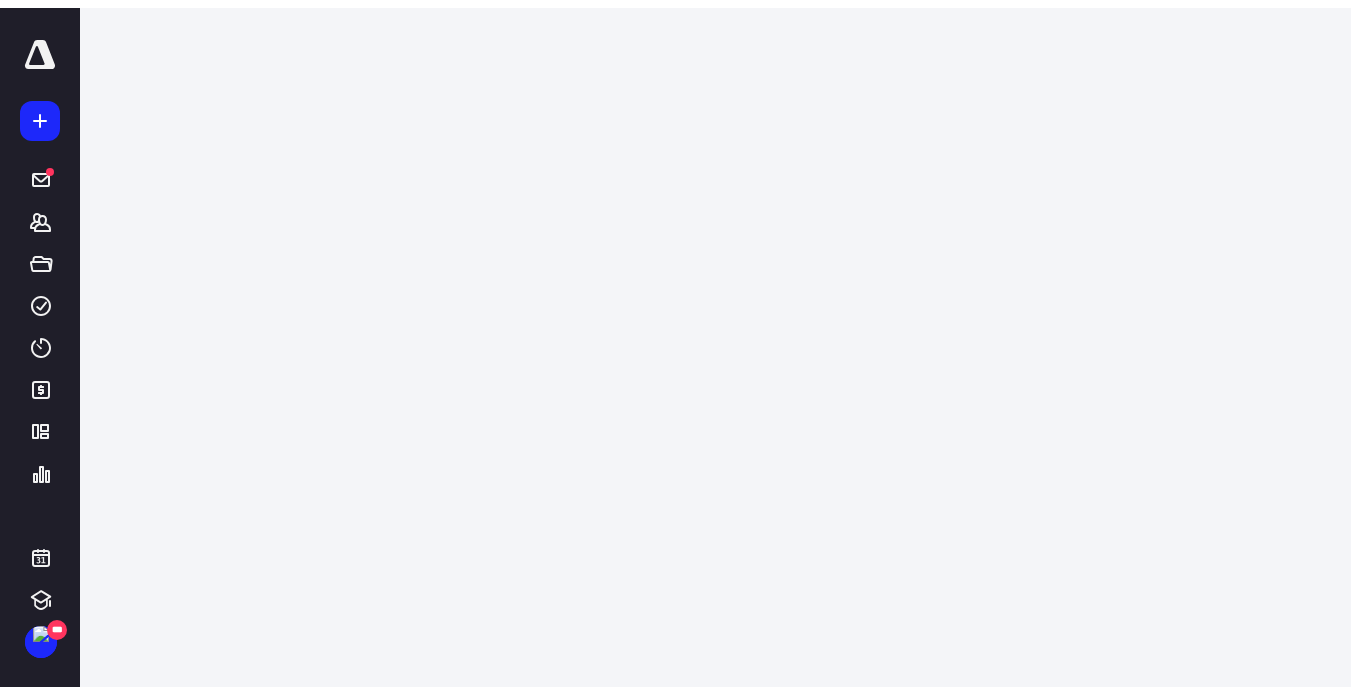 scroll, scrollTop: 0, scrollLeft: 0, axis: both 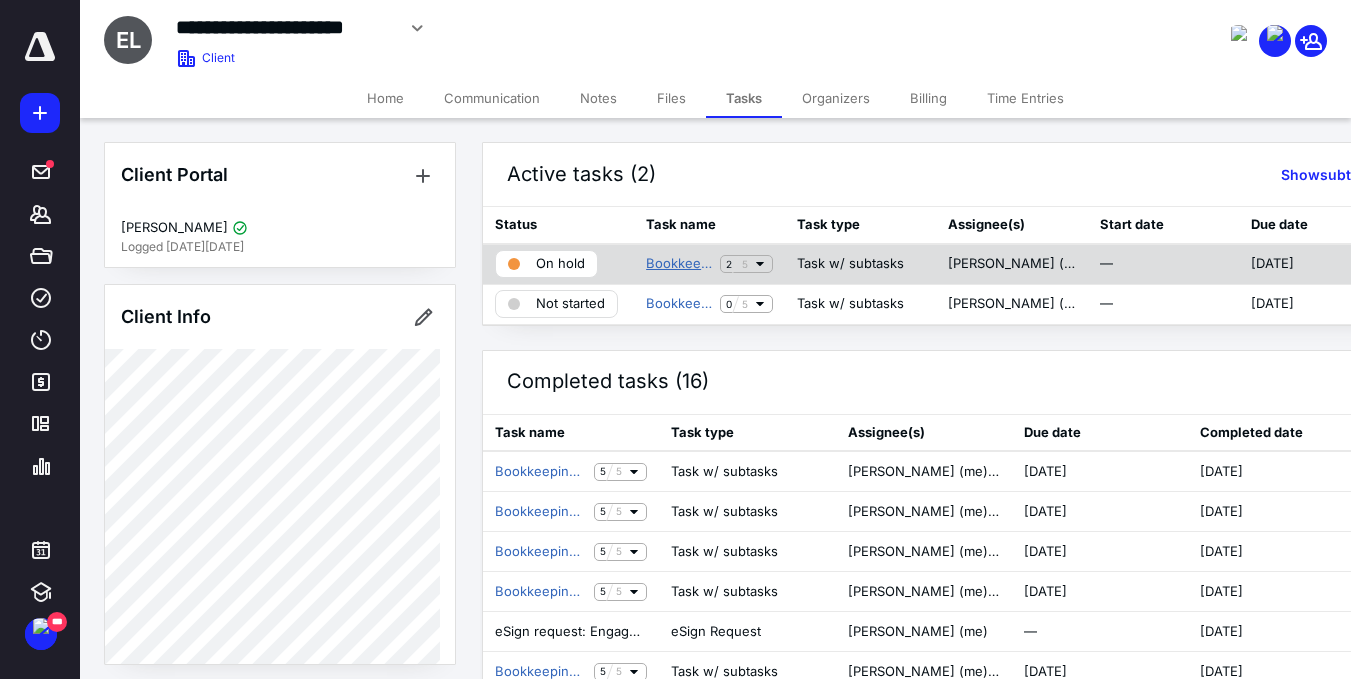 click on "Bookkeeping Monthly - [DATE]" at bounding box center [679, 264] 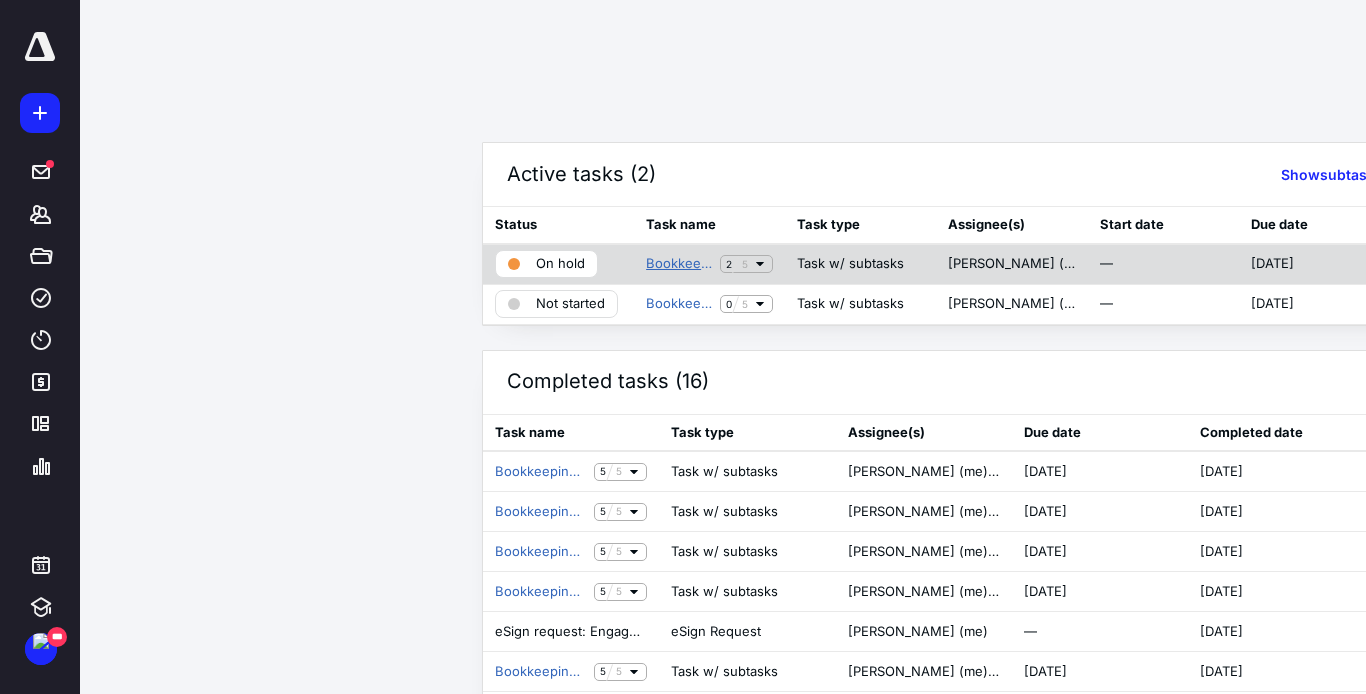 click on "**********" at bounding box center [675, 339] 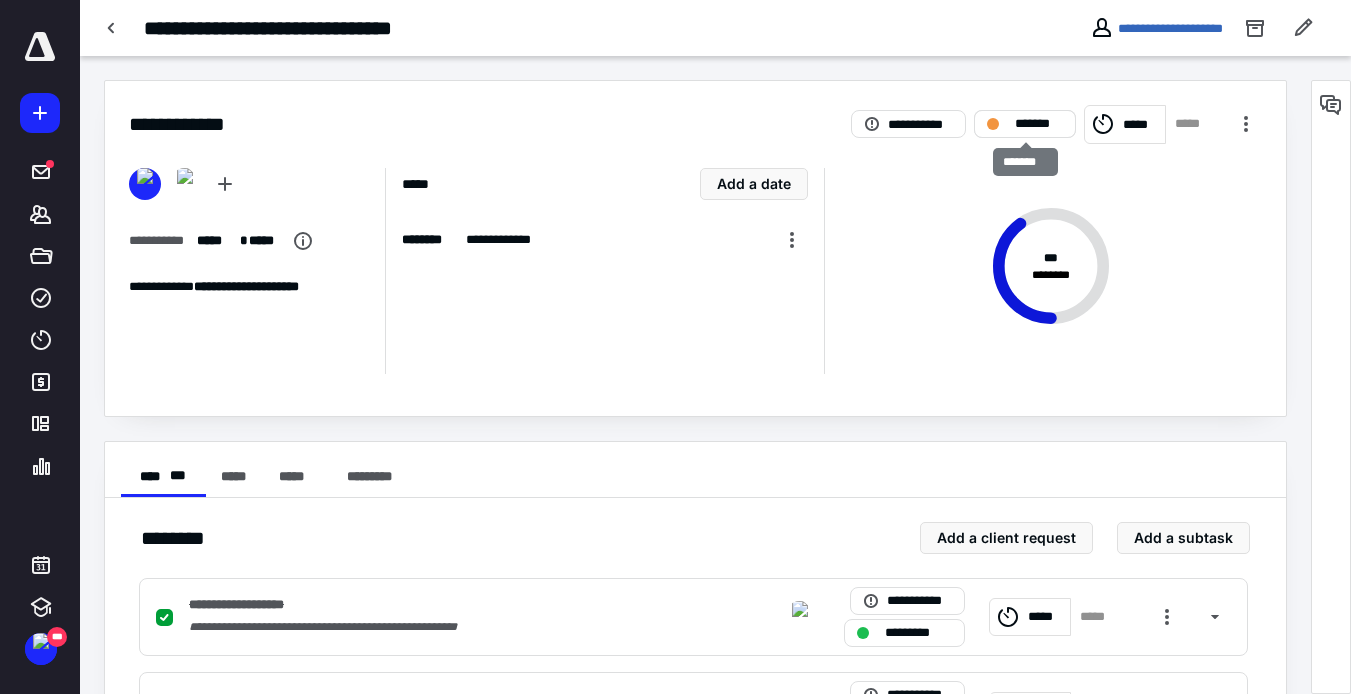 click on "*******" at bounding box center (1039, 124) 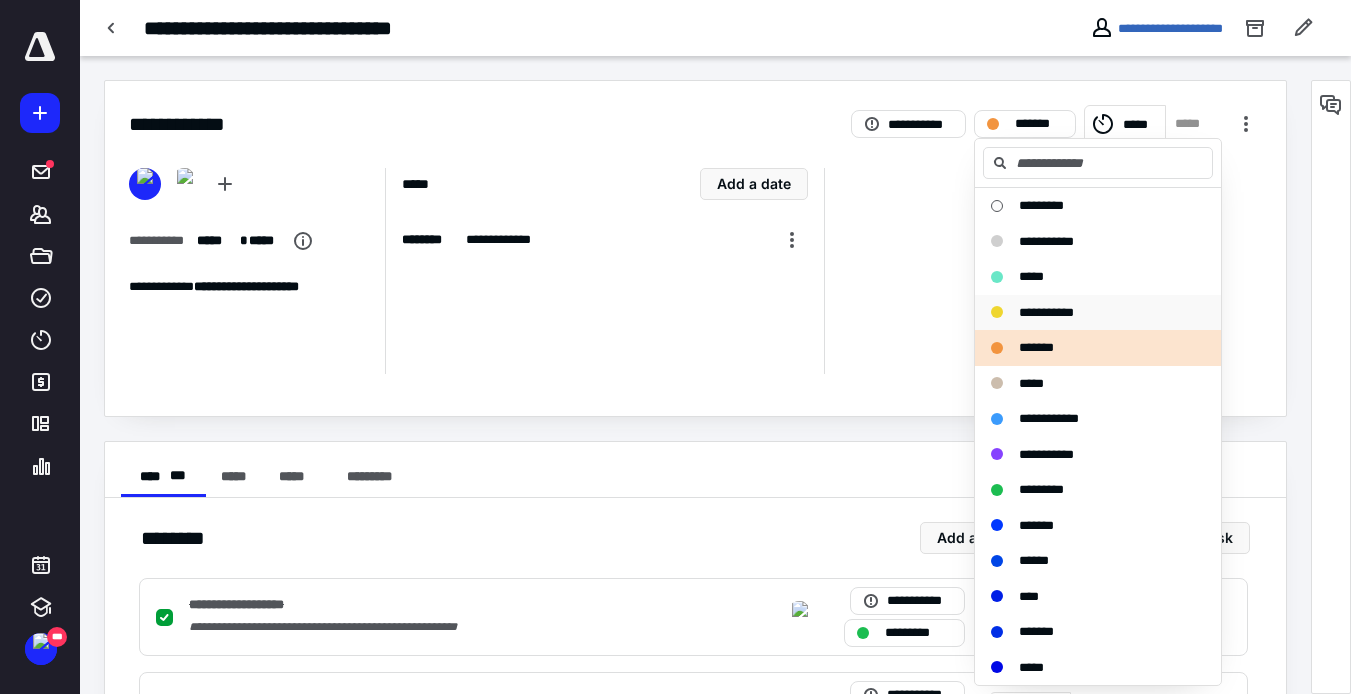 click on "**********" at bounding box center (1086, 313) 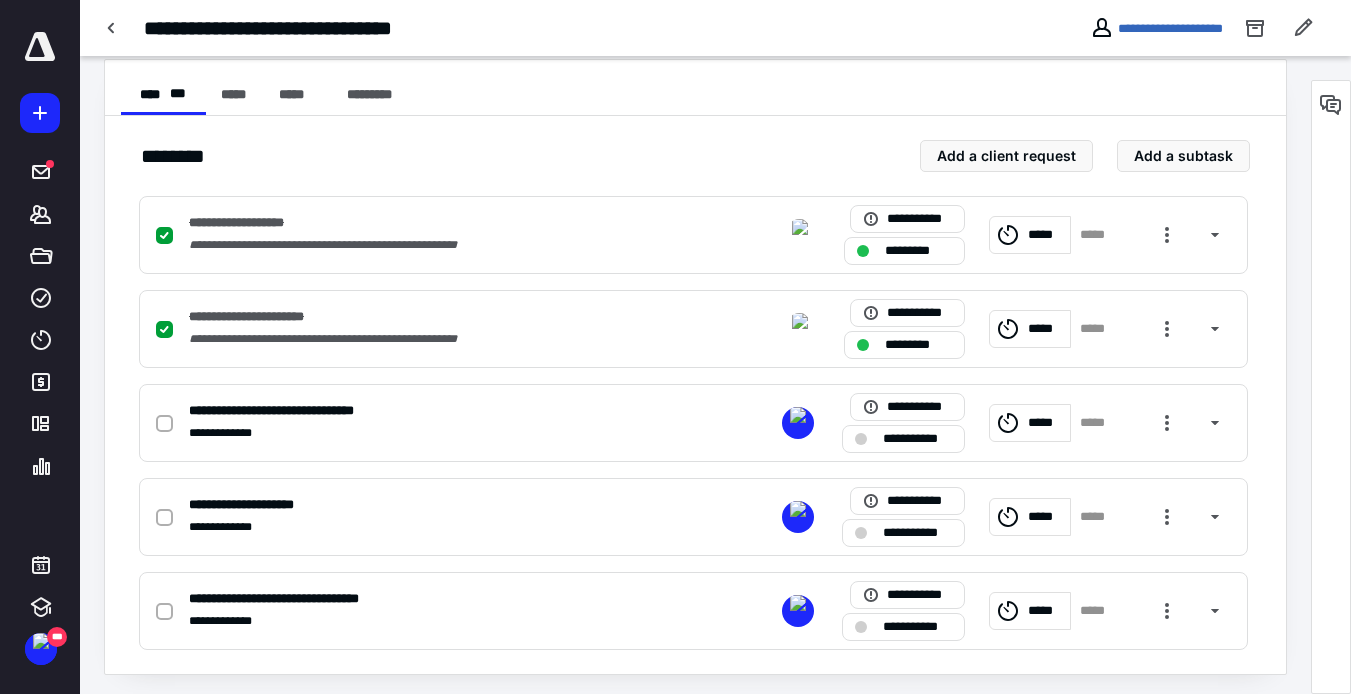 scroll, scrollTop: 385, scrollLeft: 0, axis: vertical 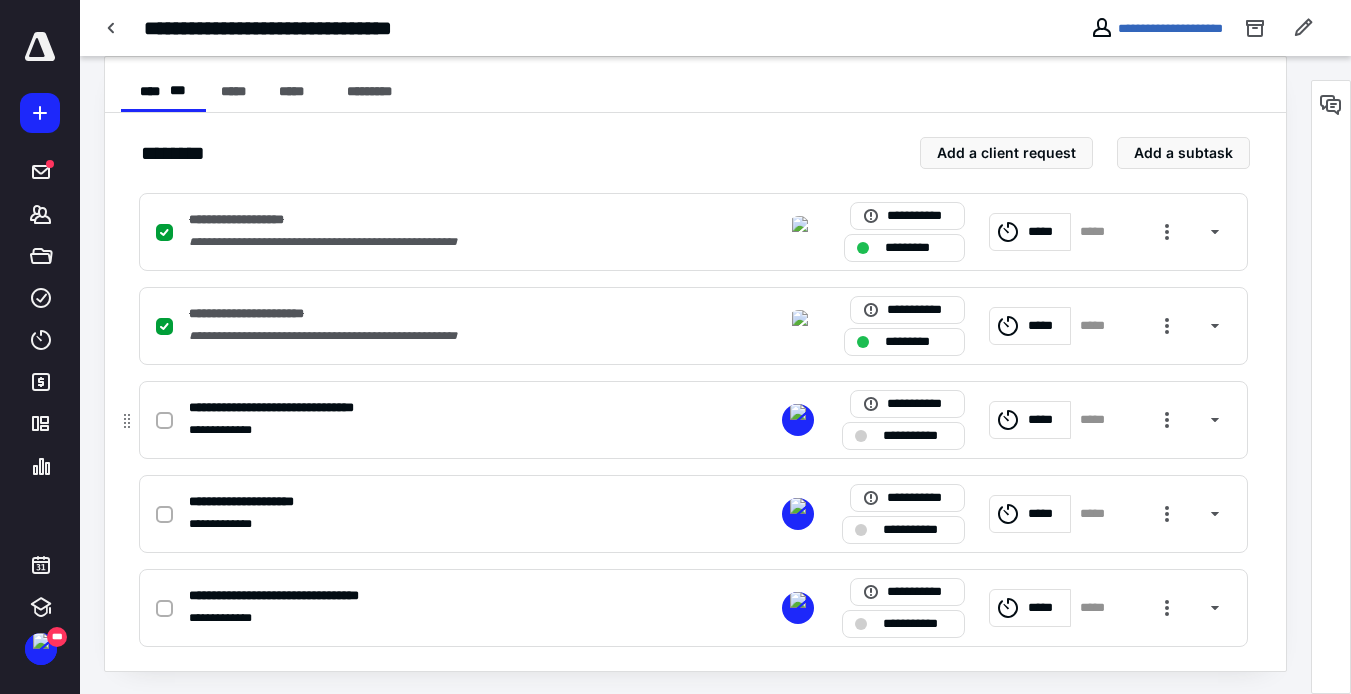 click 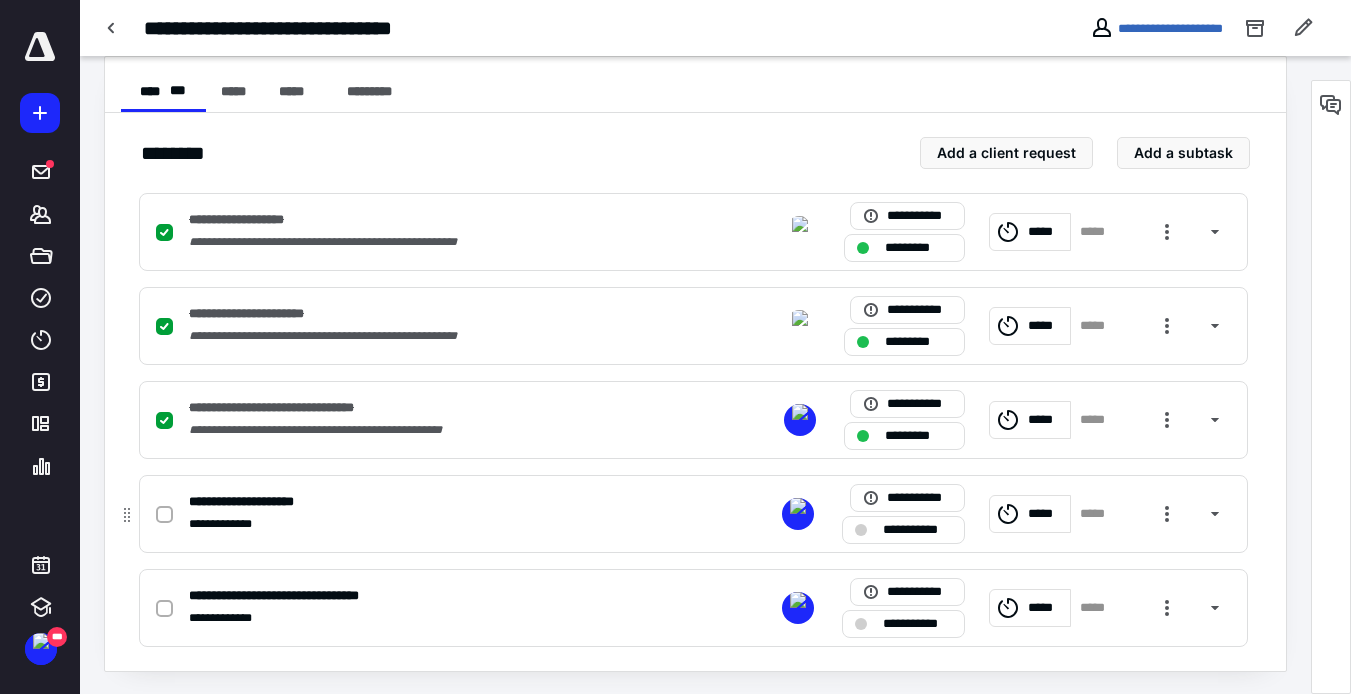 click at bounding box center (164, 515) 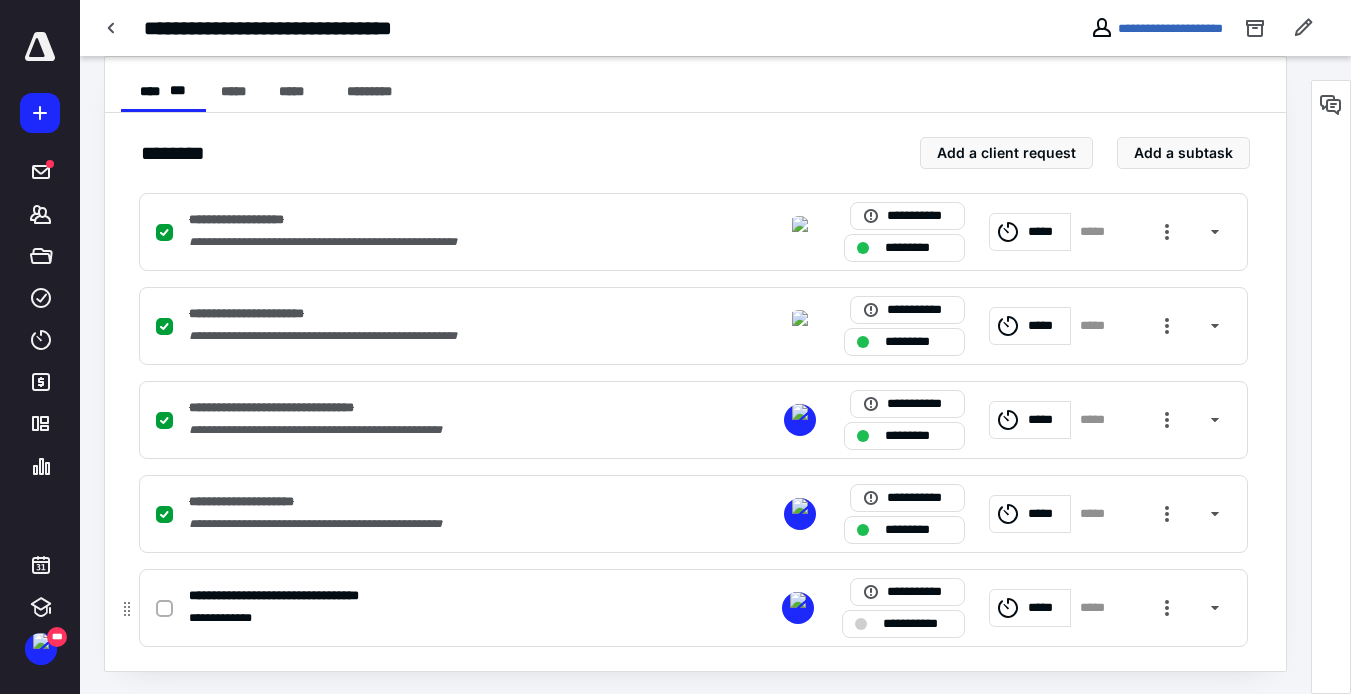 click 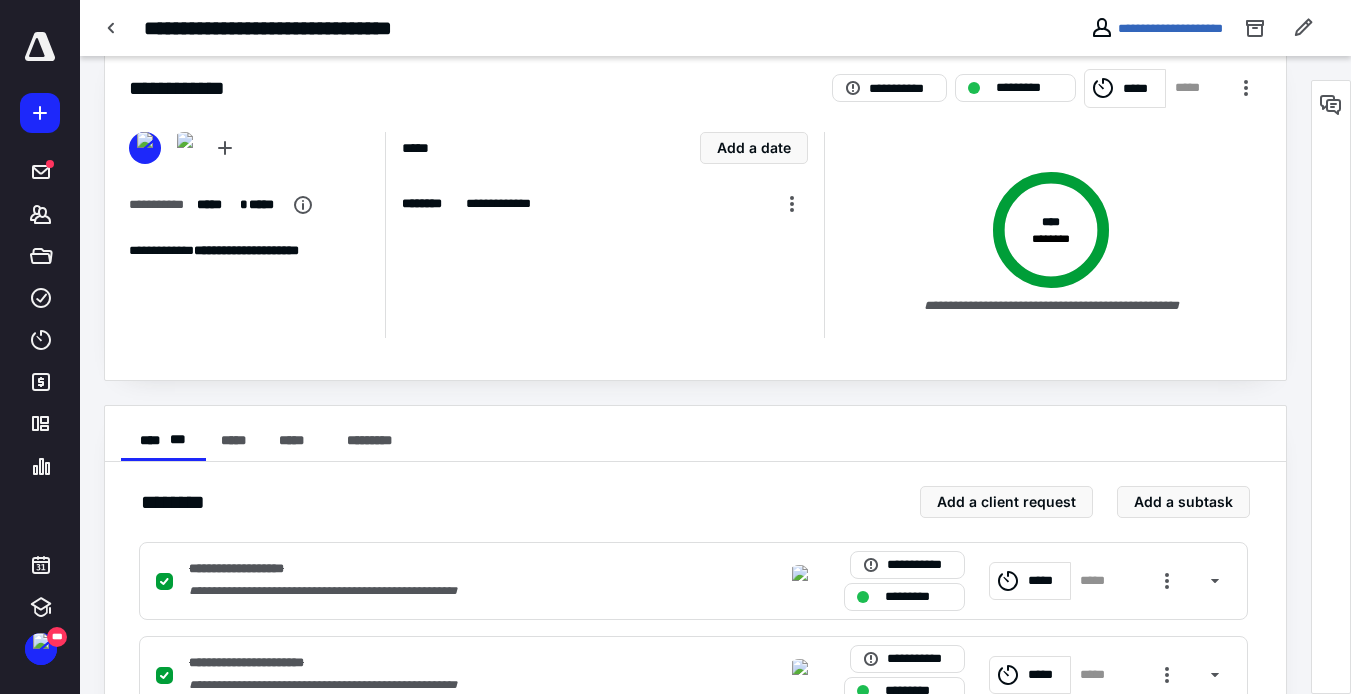 scroll, scrollTop: 0, scrollLeft: 0, axis: both 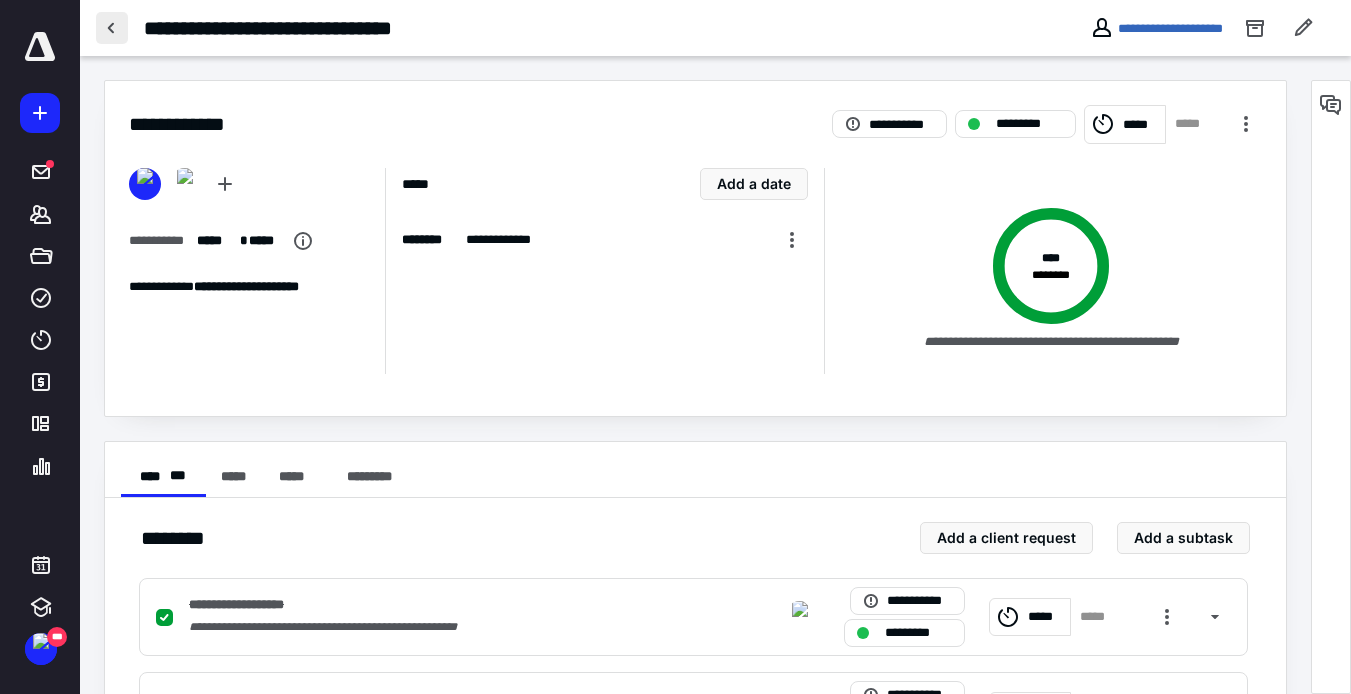 click at bounding box center (112, 28) 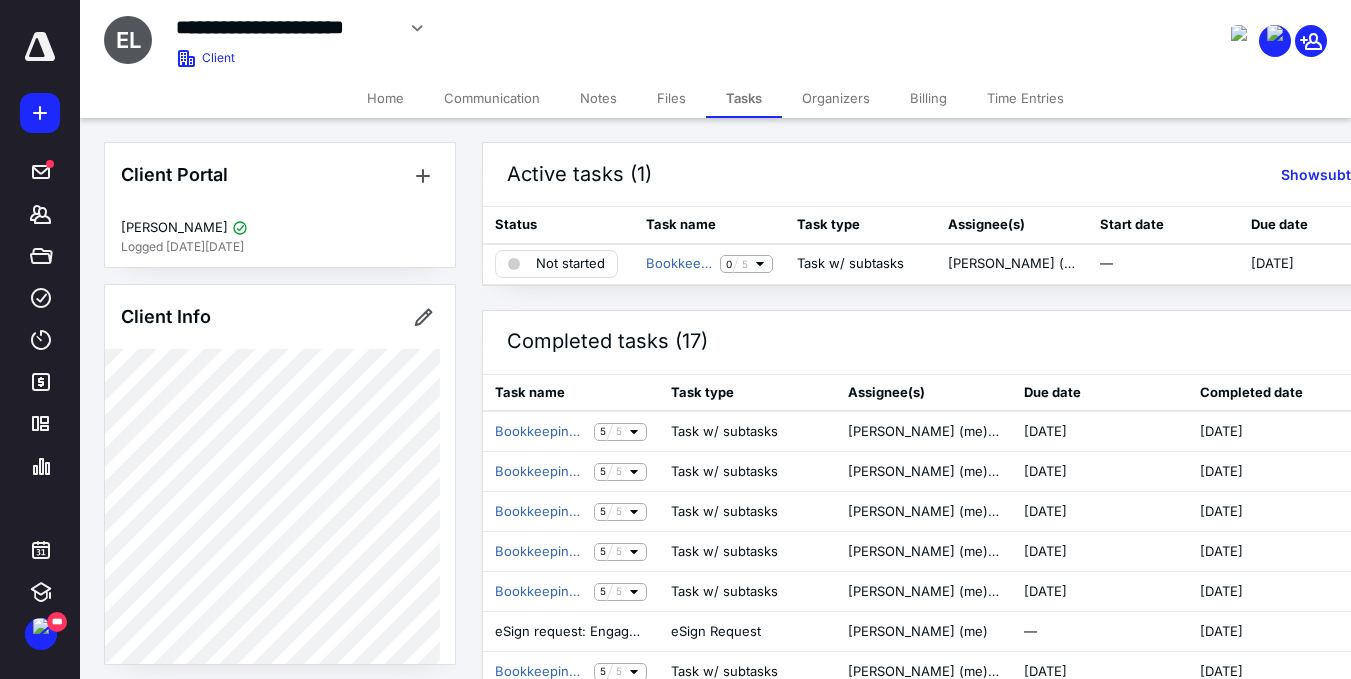 click on "Files" at bounding box center (671, 98) 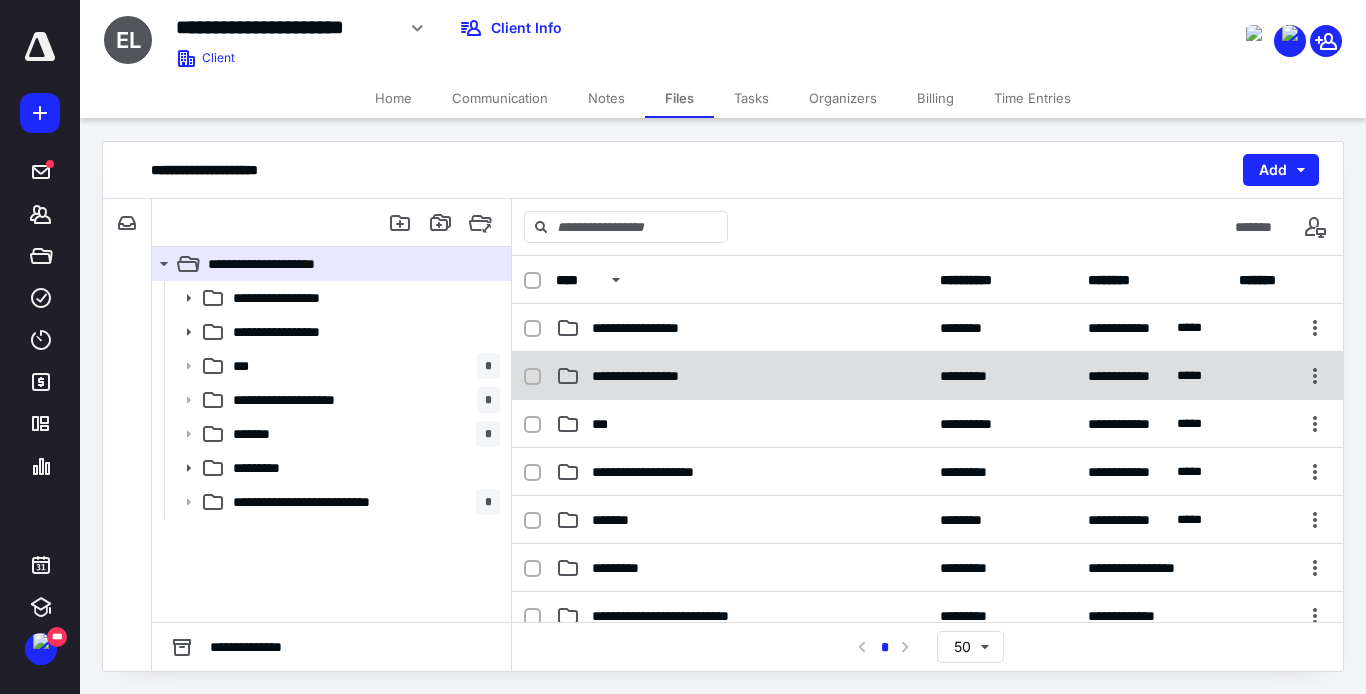 click on "**********" at bounding box center [742, 376] 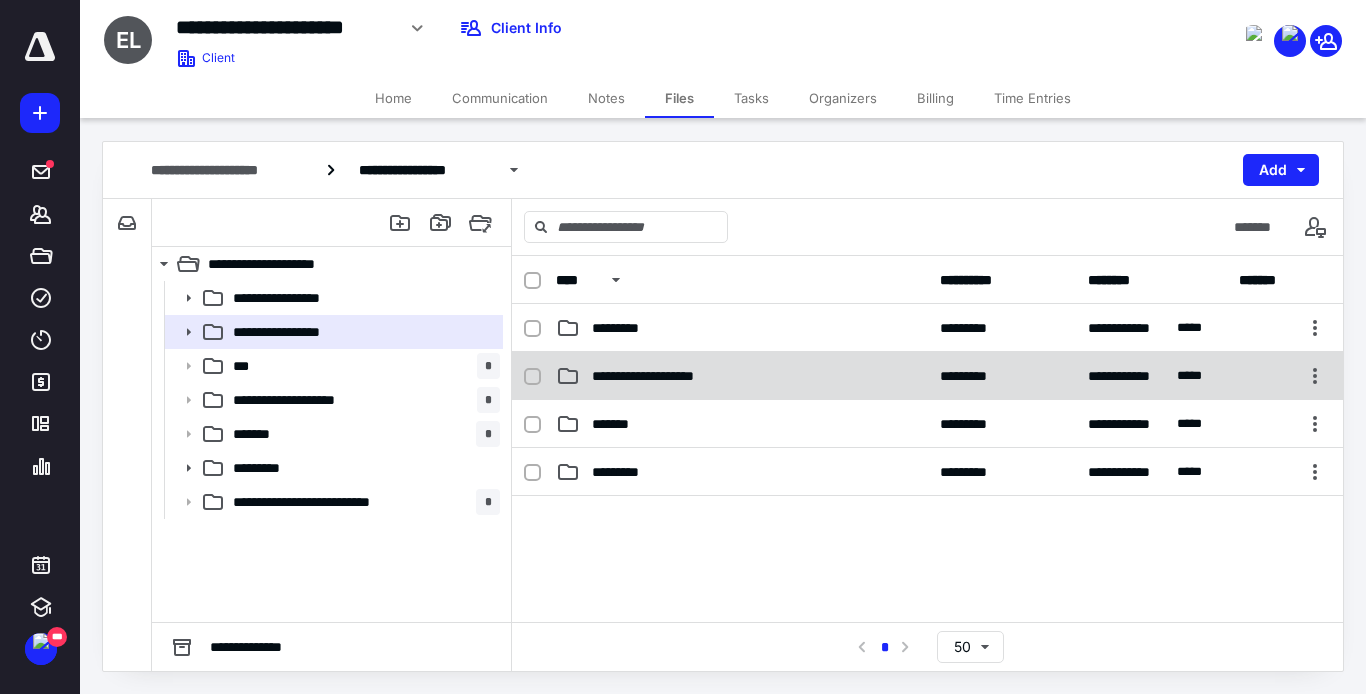 click on "**********" at bounding box center (742, 376) 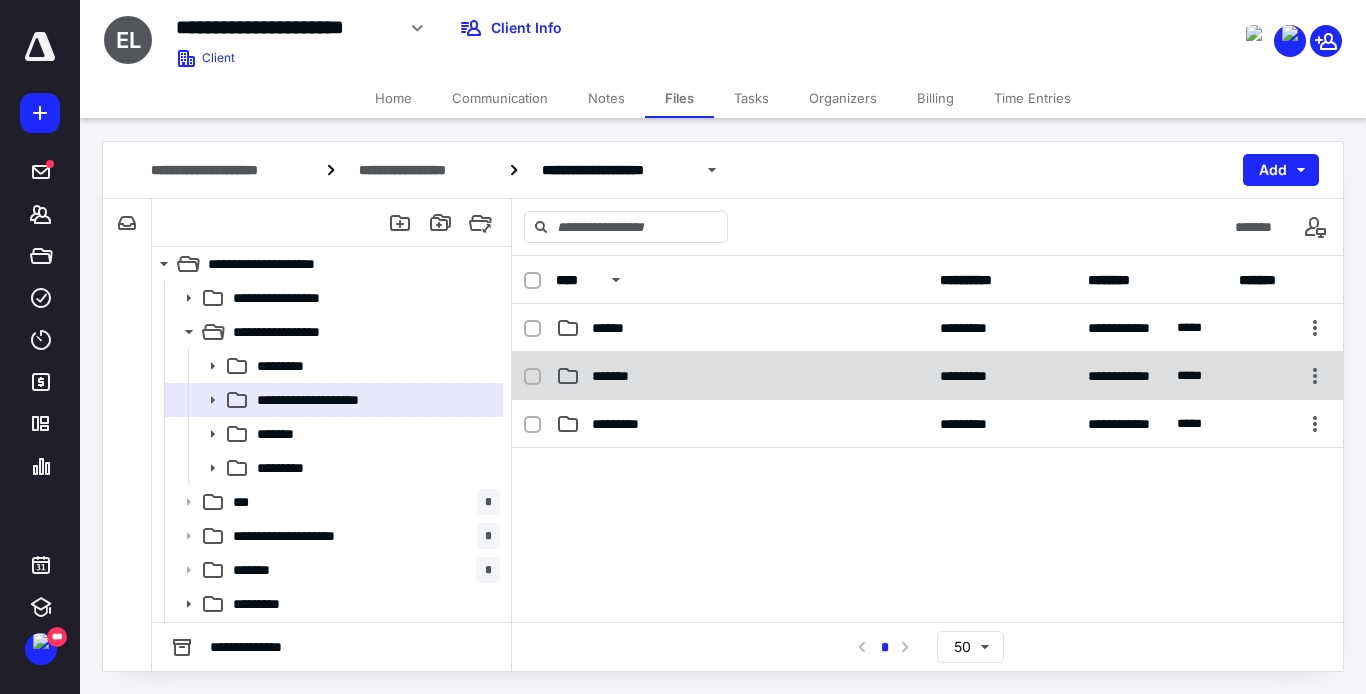 click on "*******" at bounding box center [742, 376] 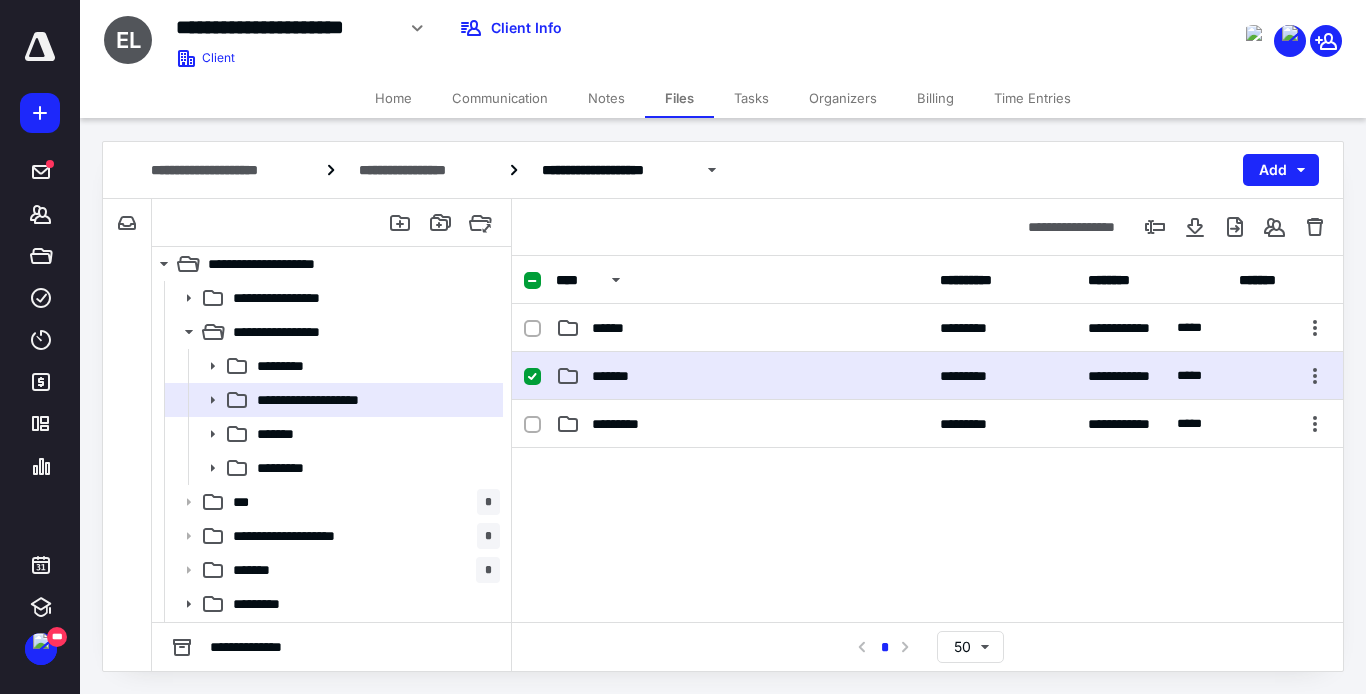 click on "*******" at bounding box center (742, 376) 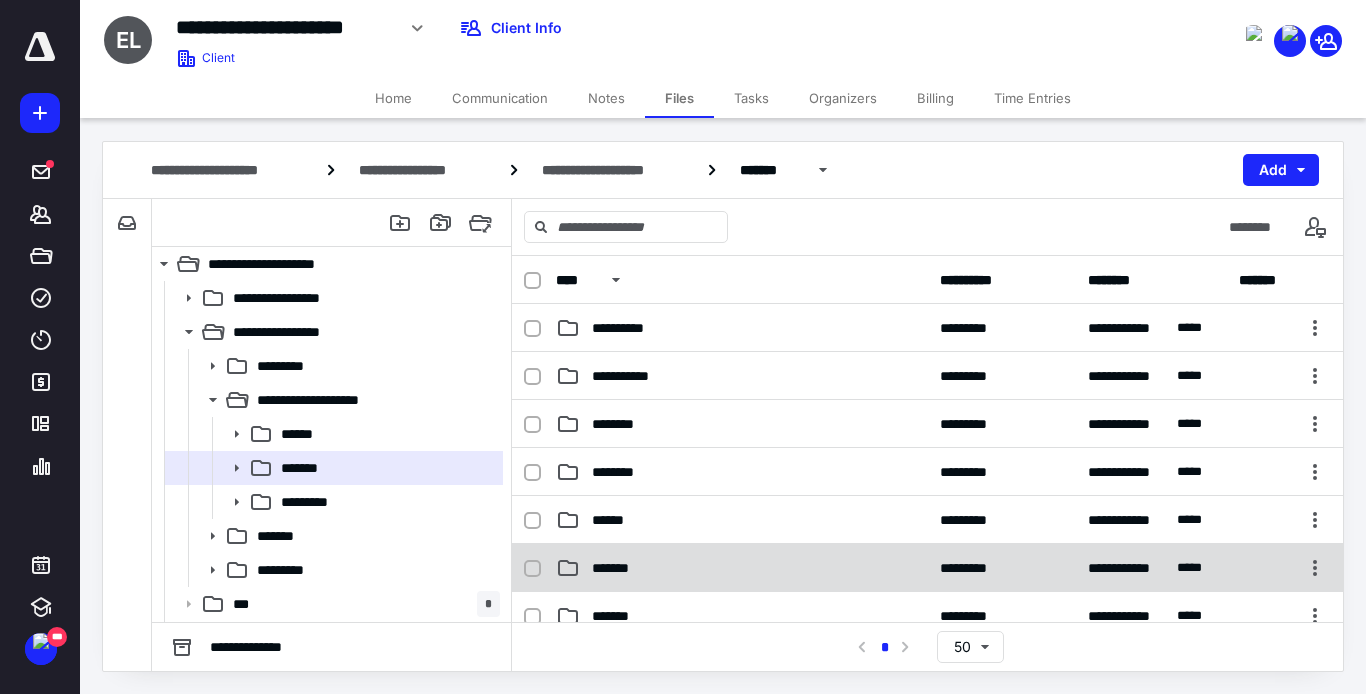 click on "*******" at bounding box center [742, 568] 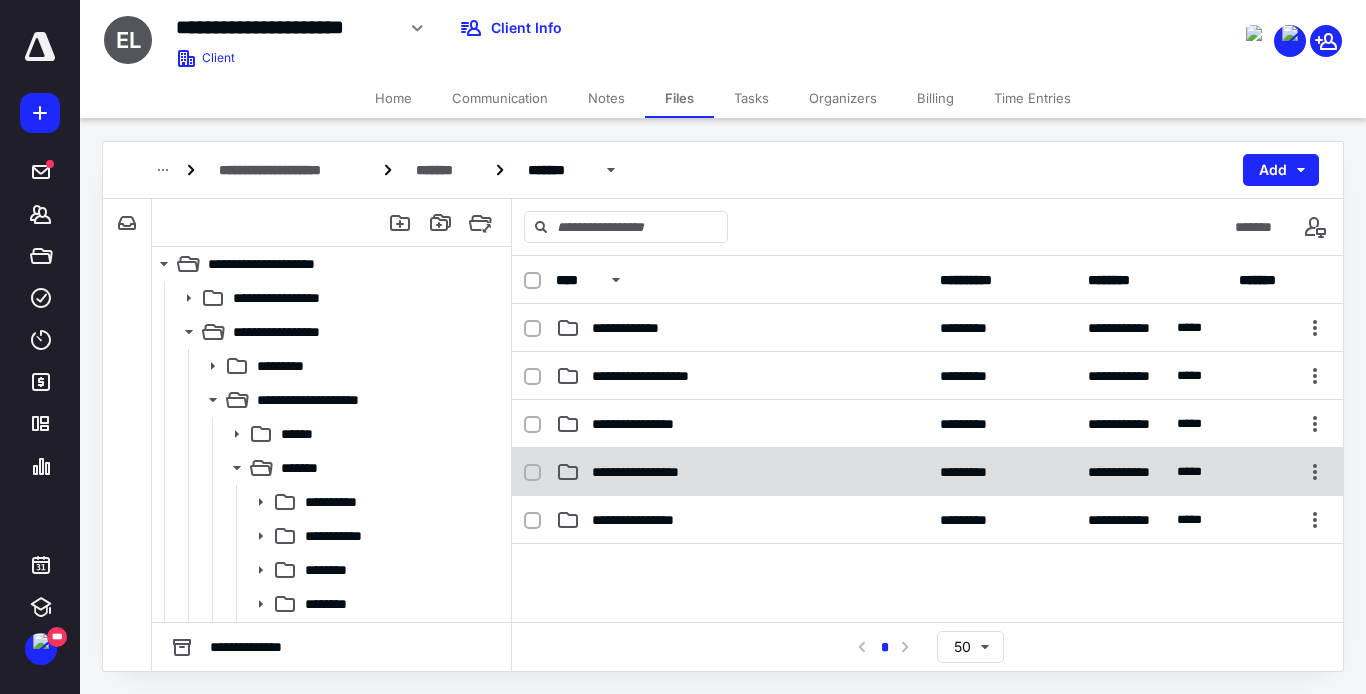 click on "**********" at bounding box center [742, 472] 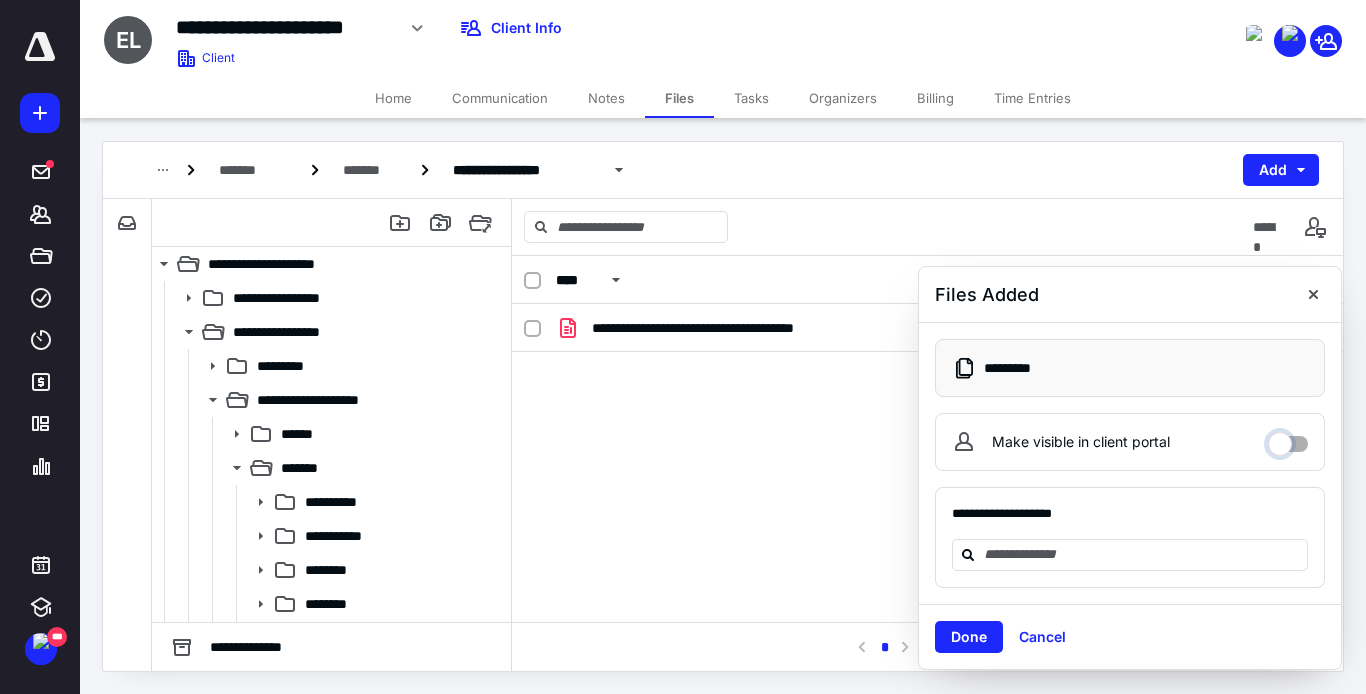 click on "Make visible in client portal" at bounding box center [1288, 439] 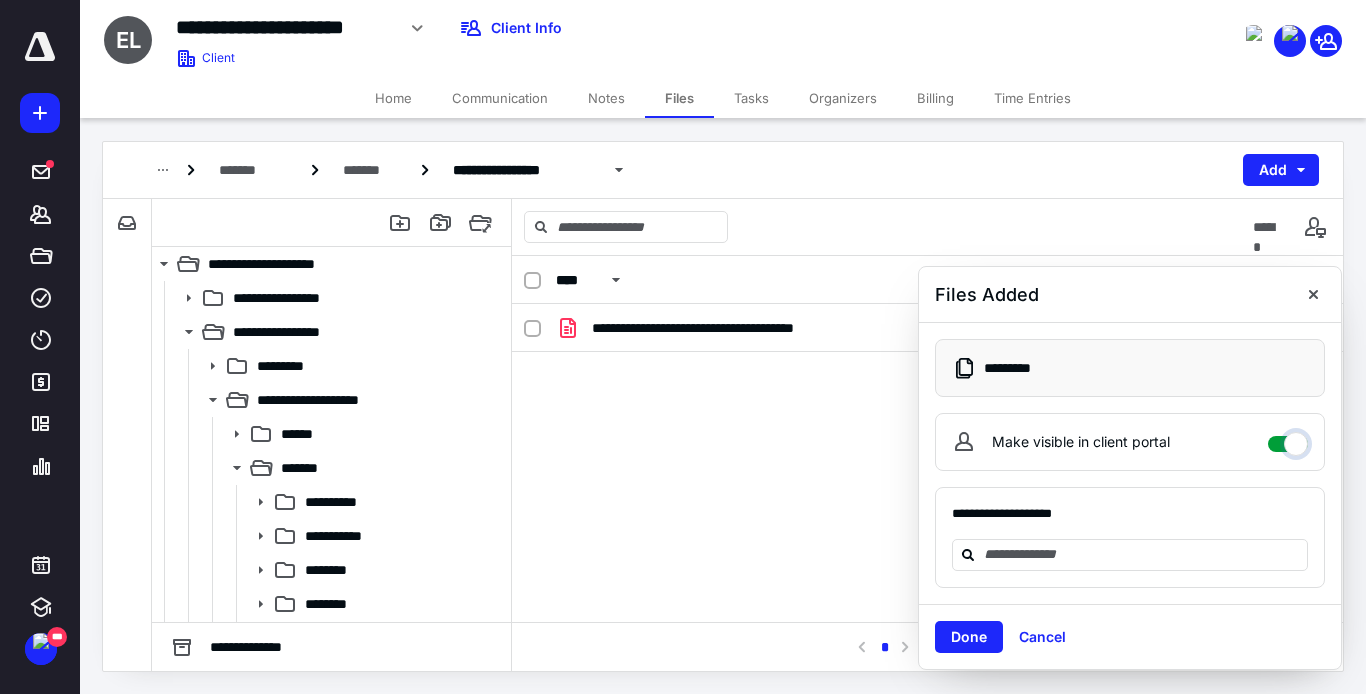 checkbox on "****" 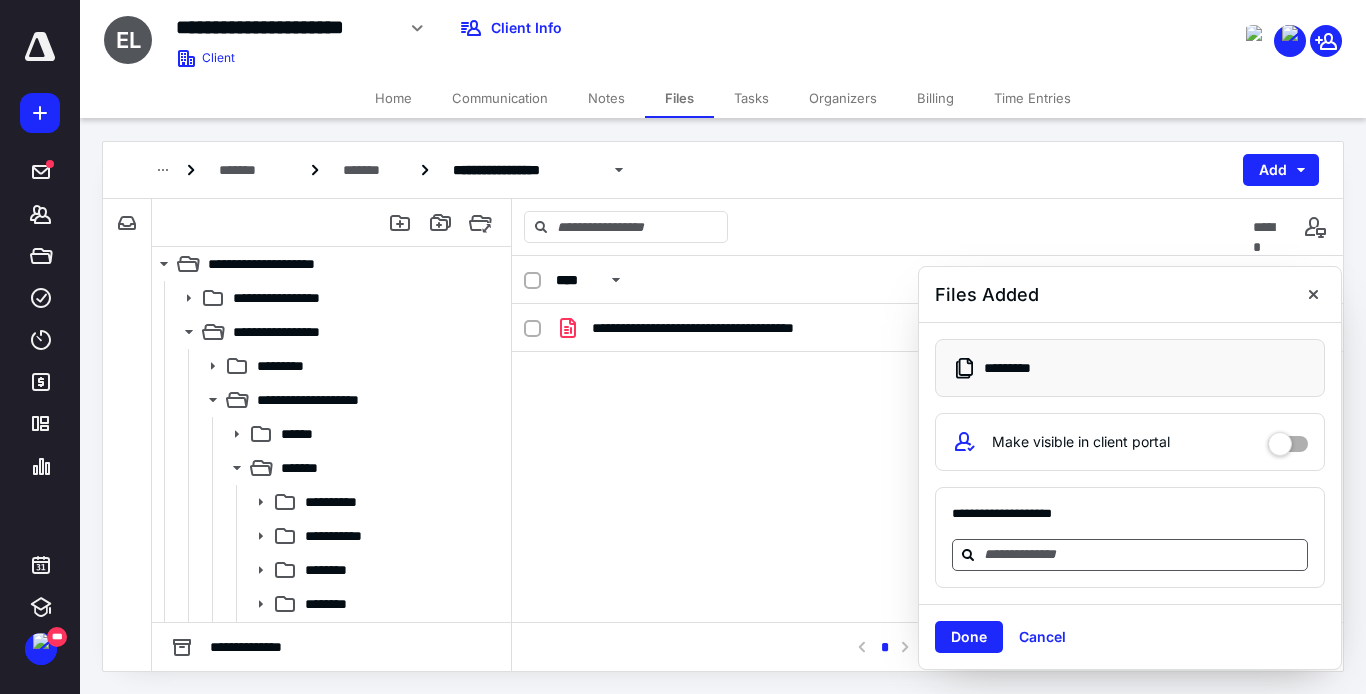click at bounding box center [1142, 554] 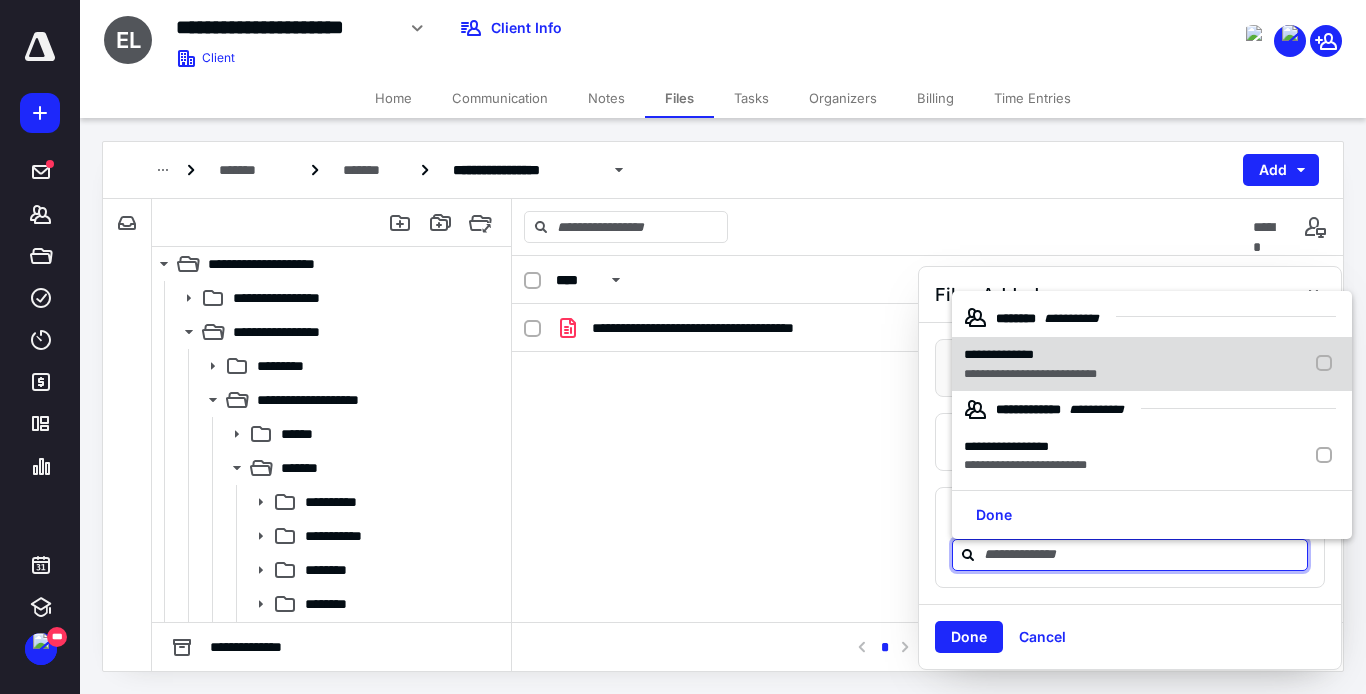 click at bounding box center [1328, 364] 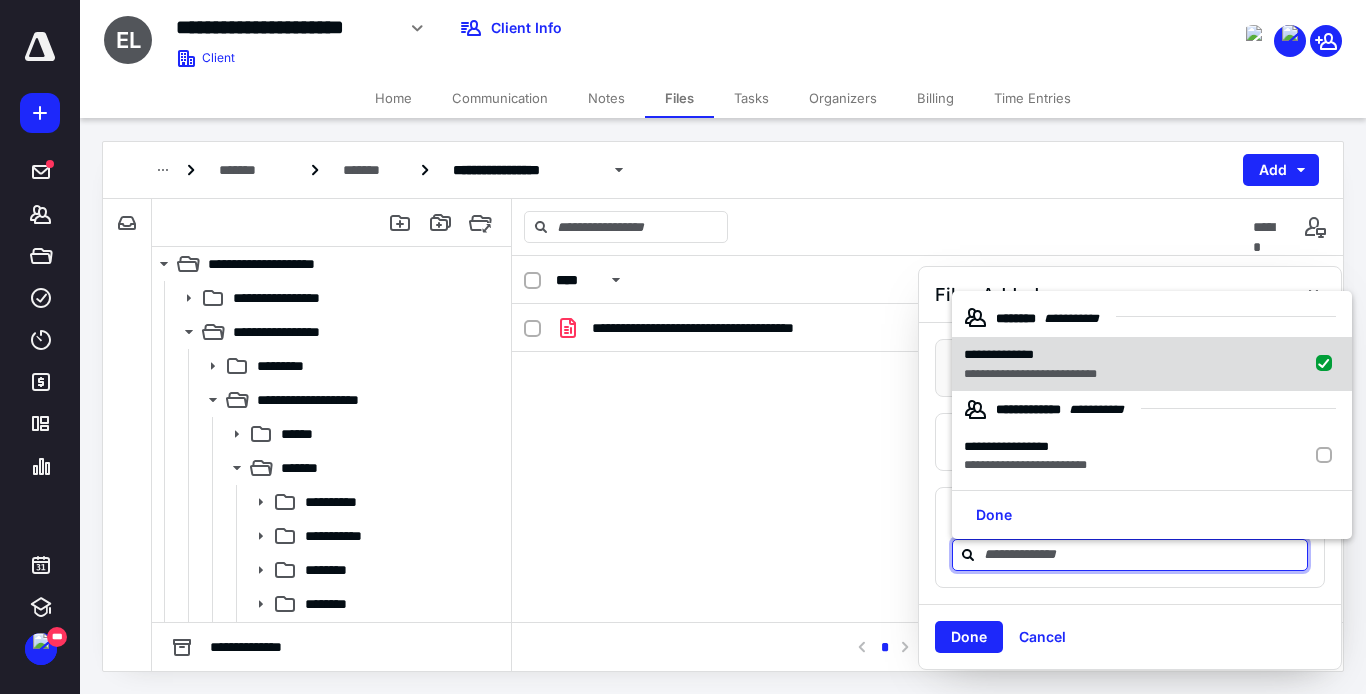 checkbox on "true" 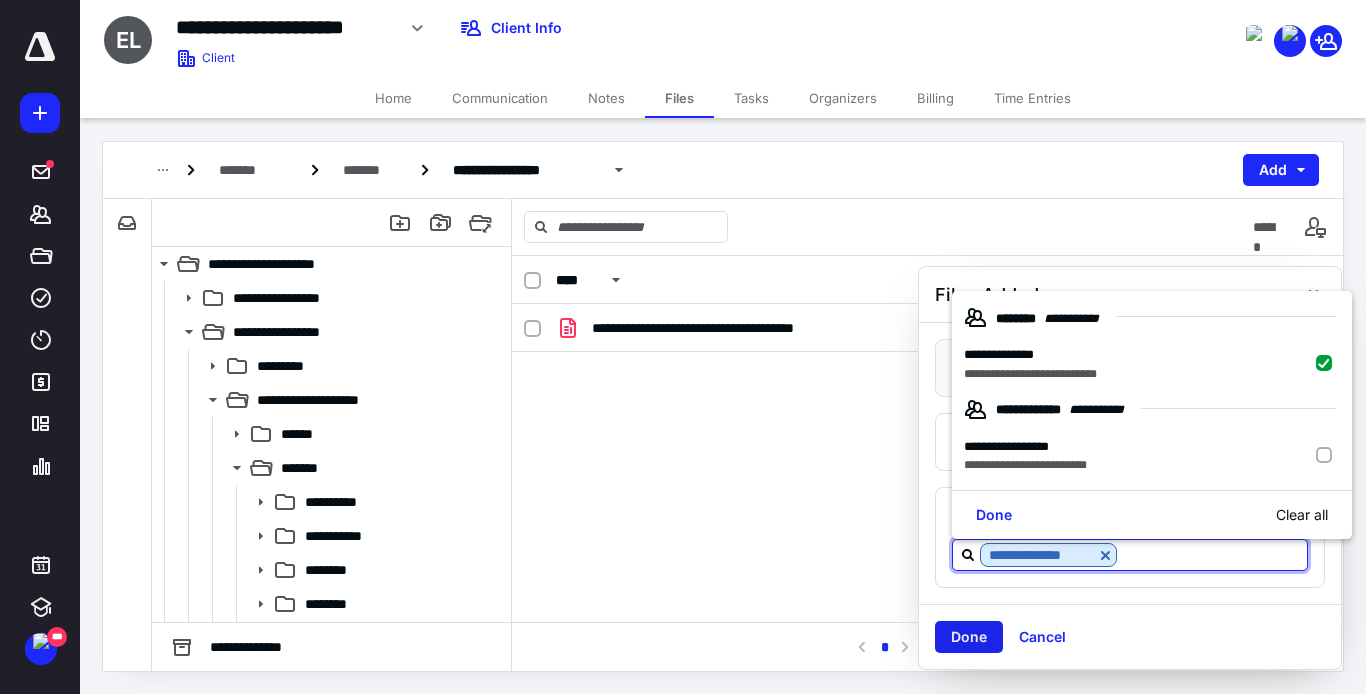 click on "Done" at bounding box center [969, 637] 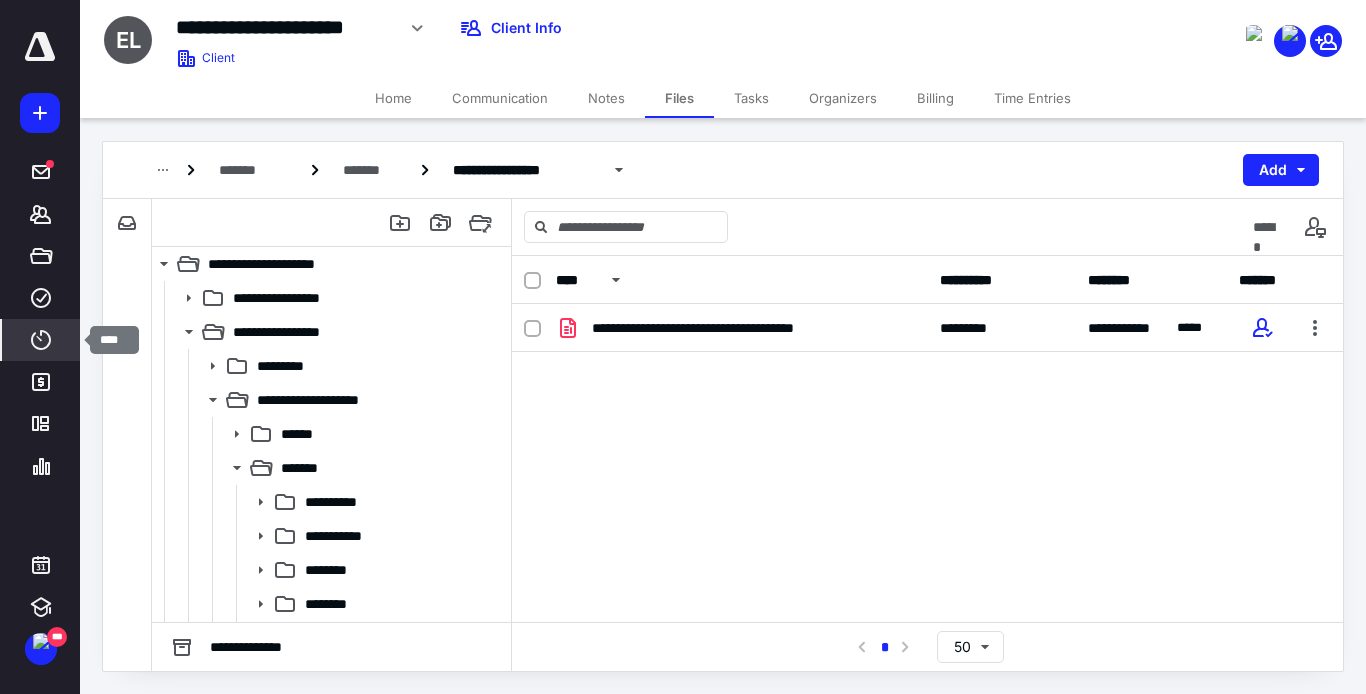 click 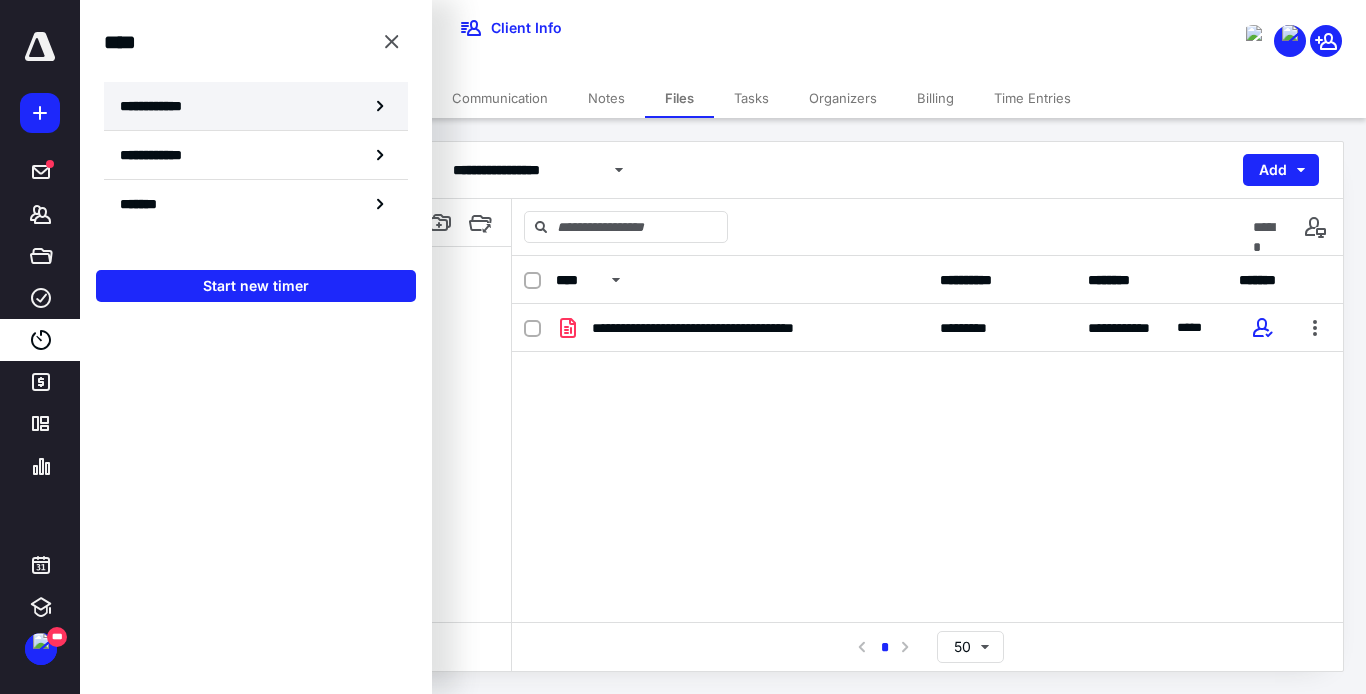 click 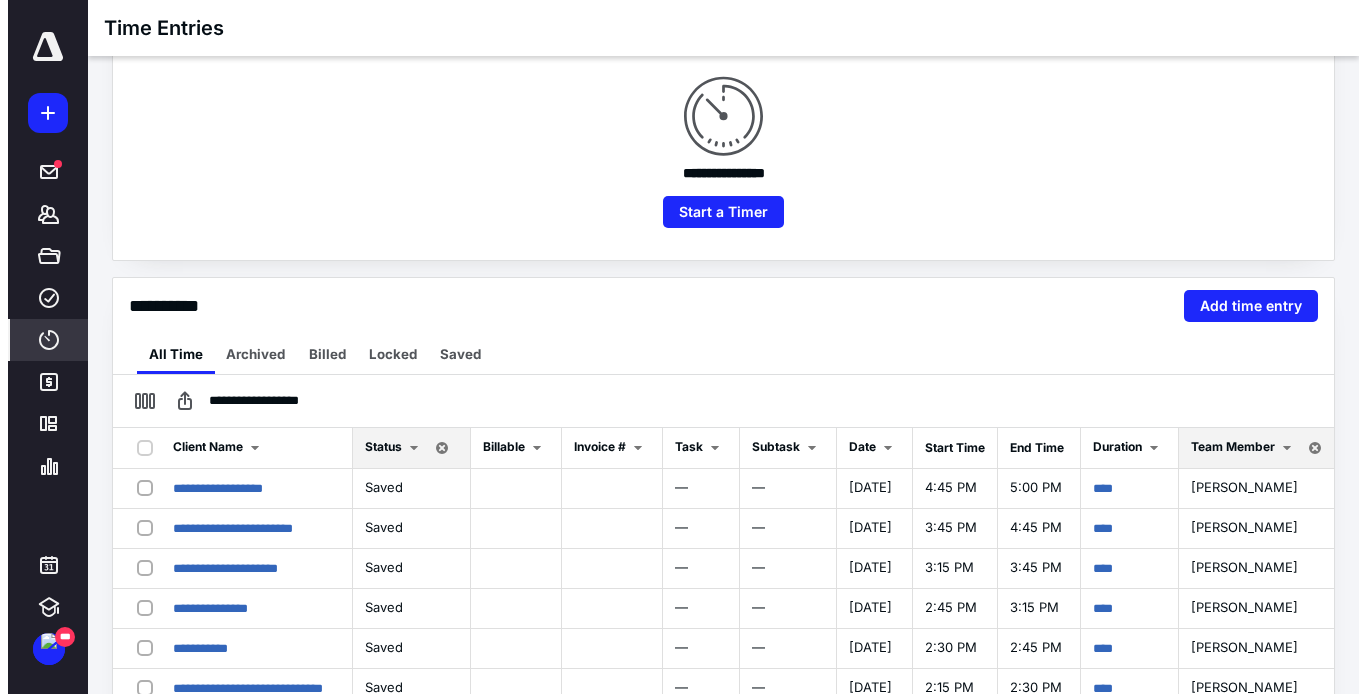 scroll, scrollTop: 246, scrollLeft: 0, axis: vertical 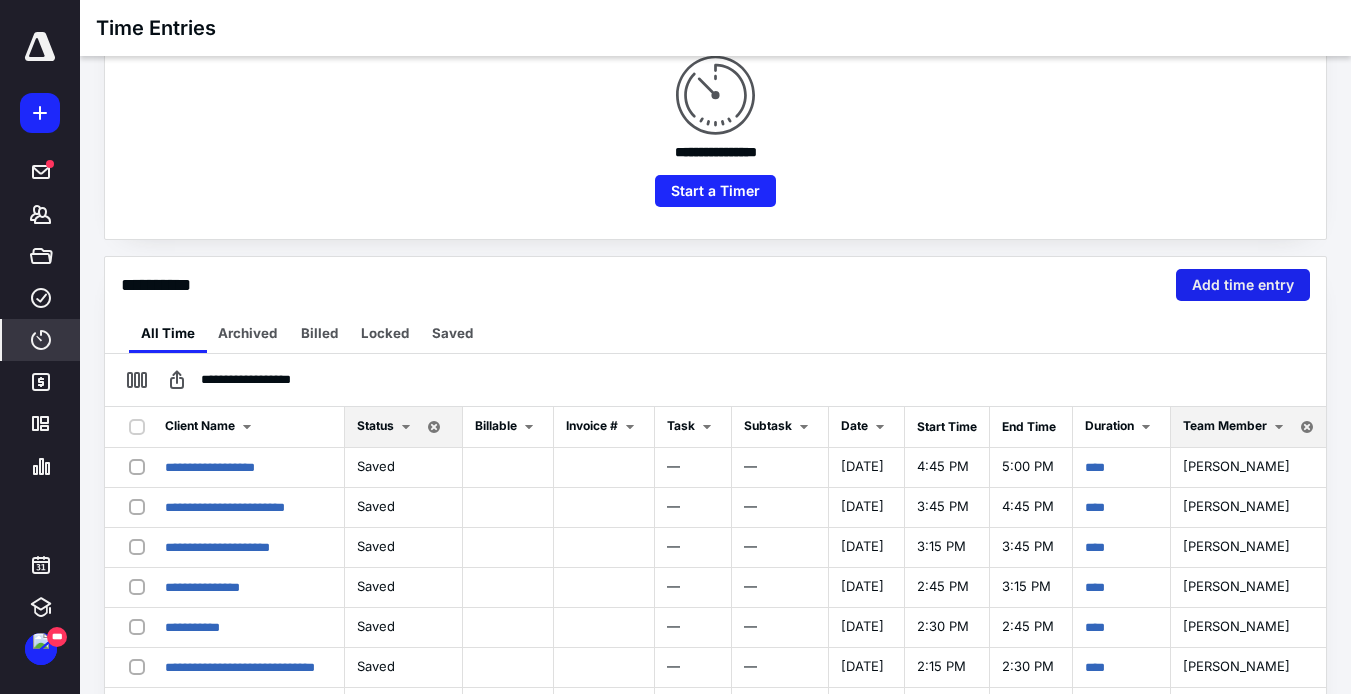 click on "Add time entry" at bounding box center [1243, 285] 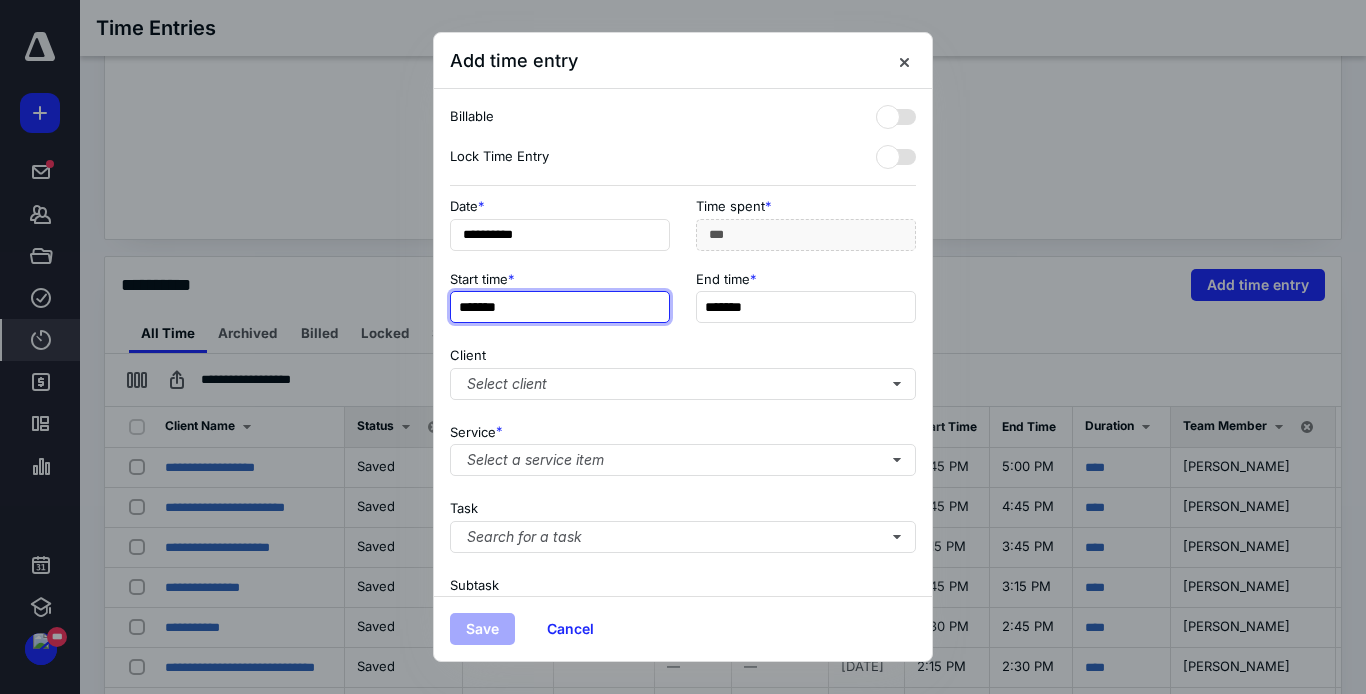 click on "*******" at bounding box center (560, 307) 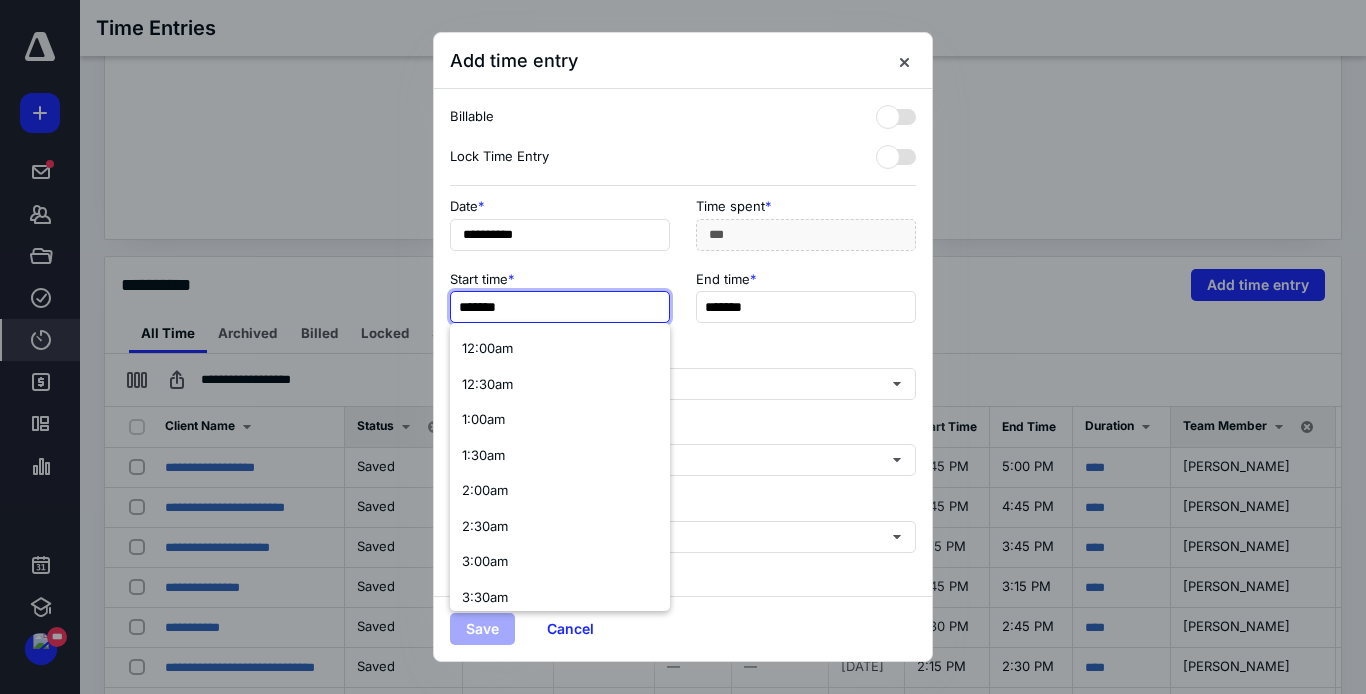 type on "*" 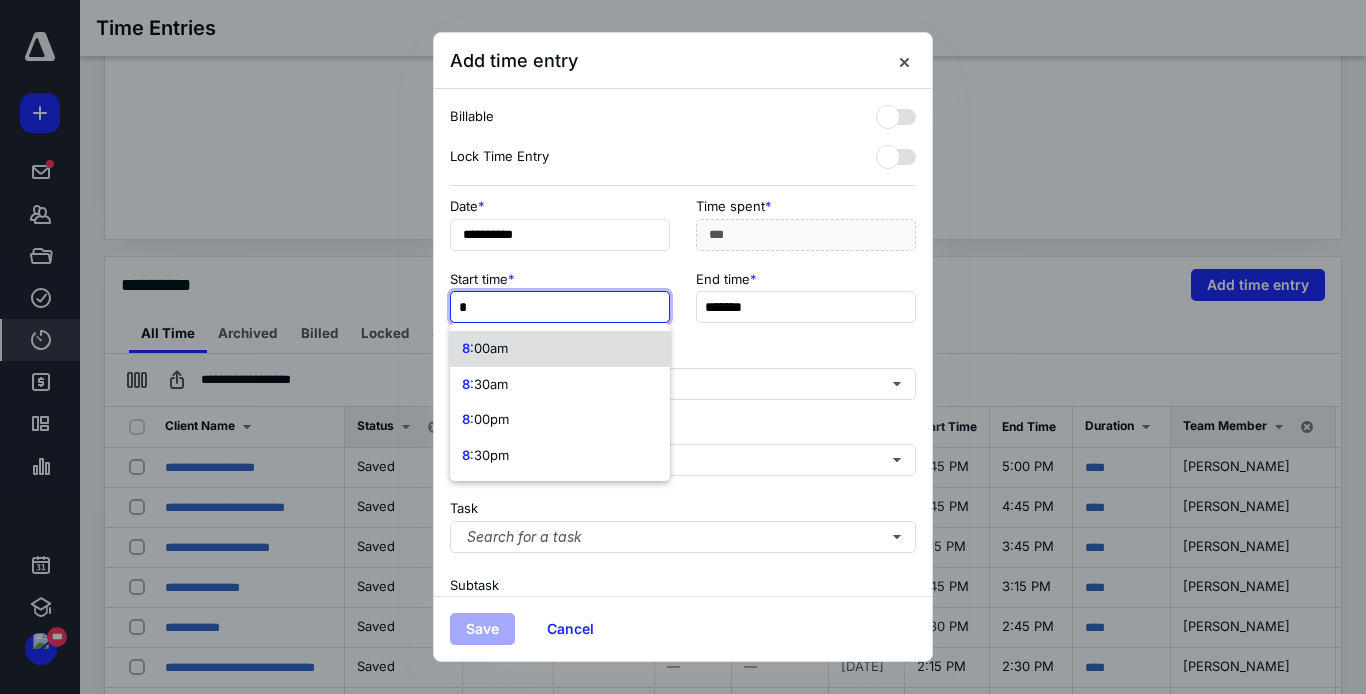 click on ":00am" at bounding box center [489, 348] 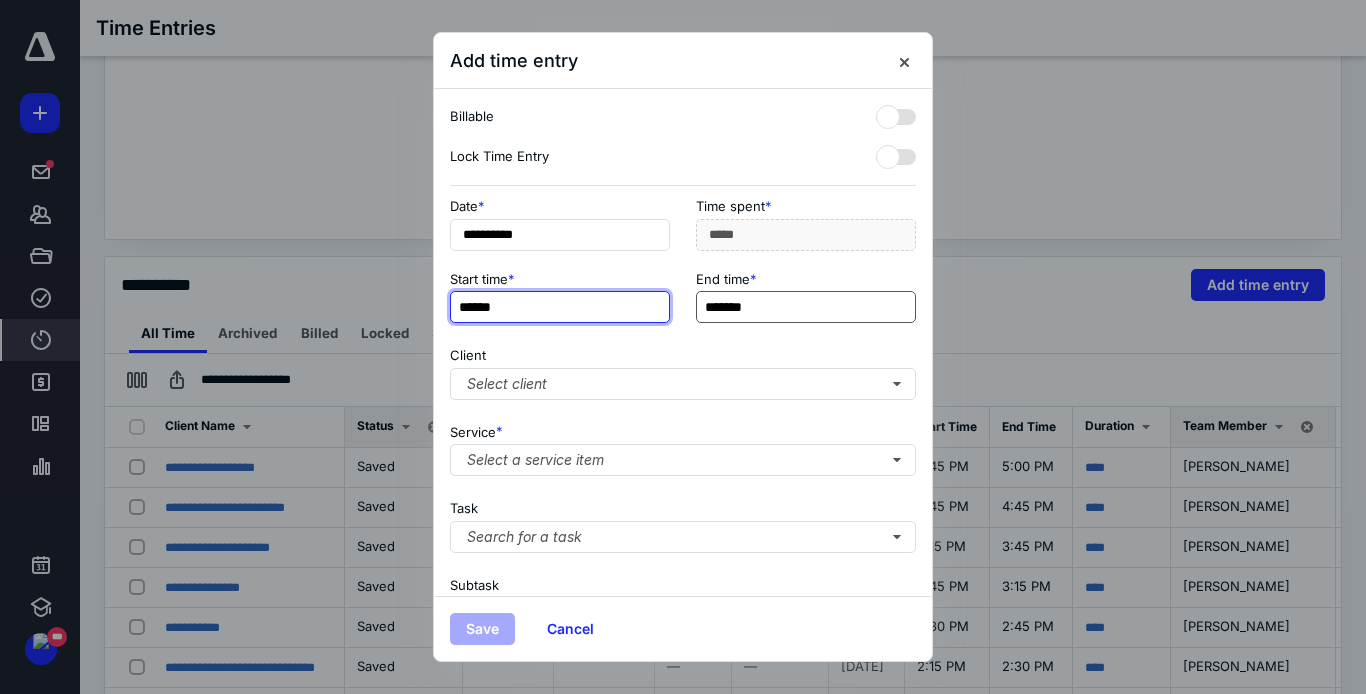type on "******" 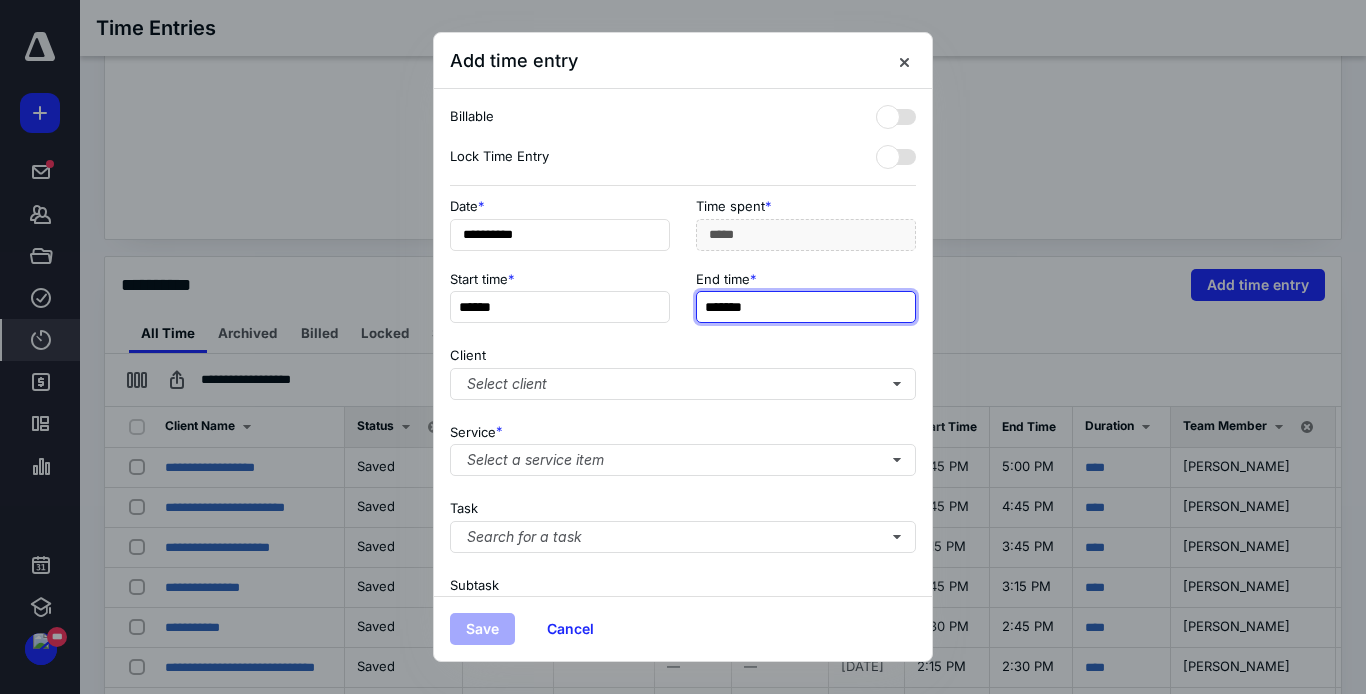 click on "*******" at bounding box center [806, 307] 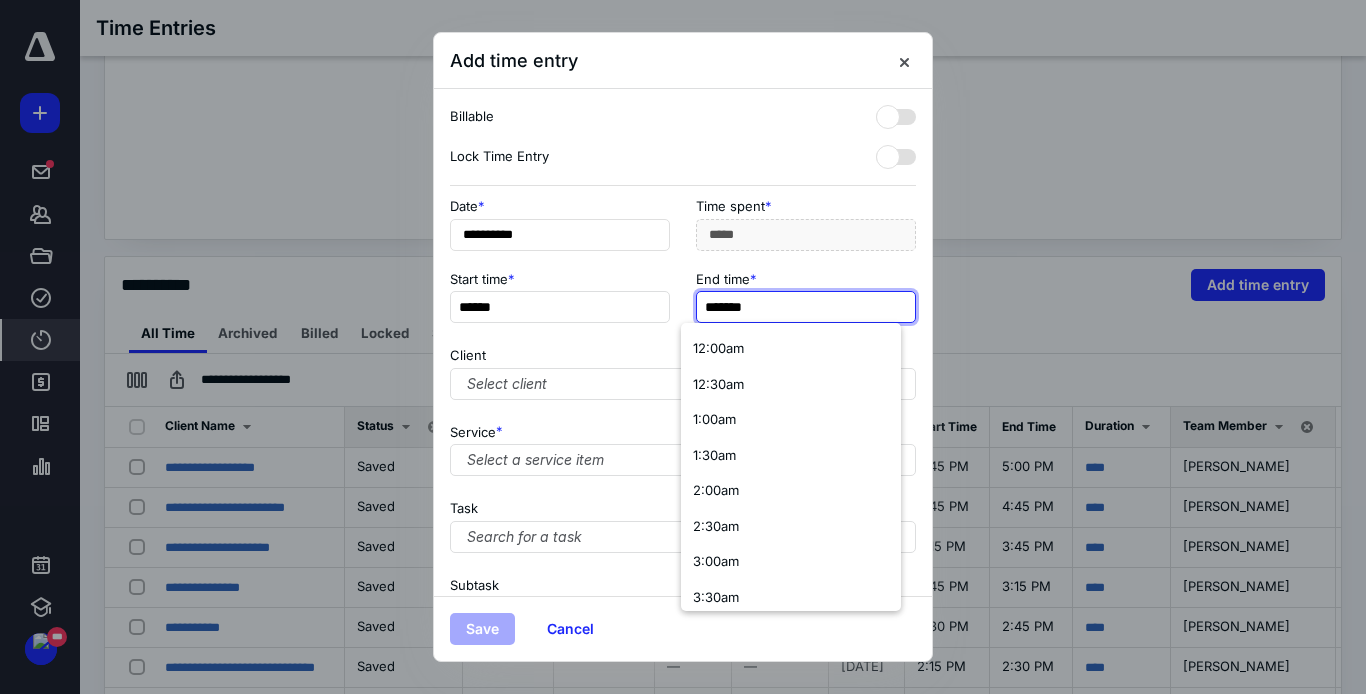 type on "*" 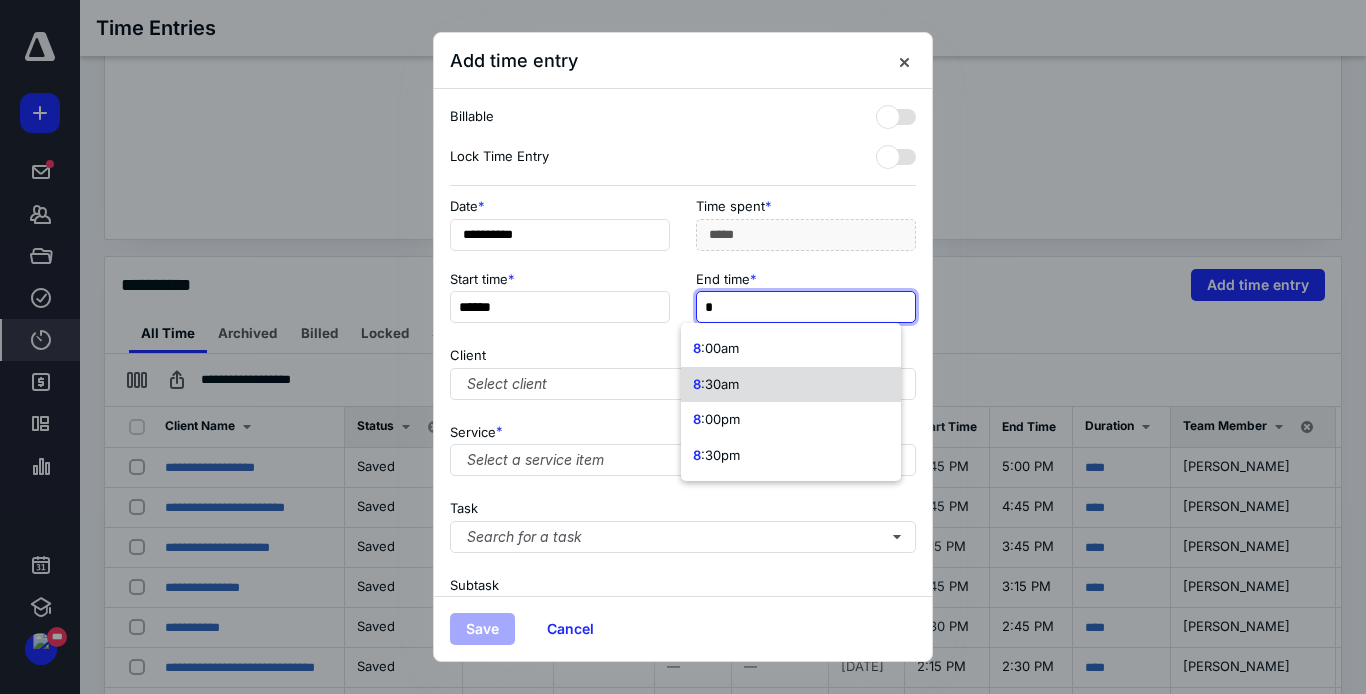 click on "8 :30am" at bounding box center [791, 385] 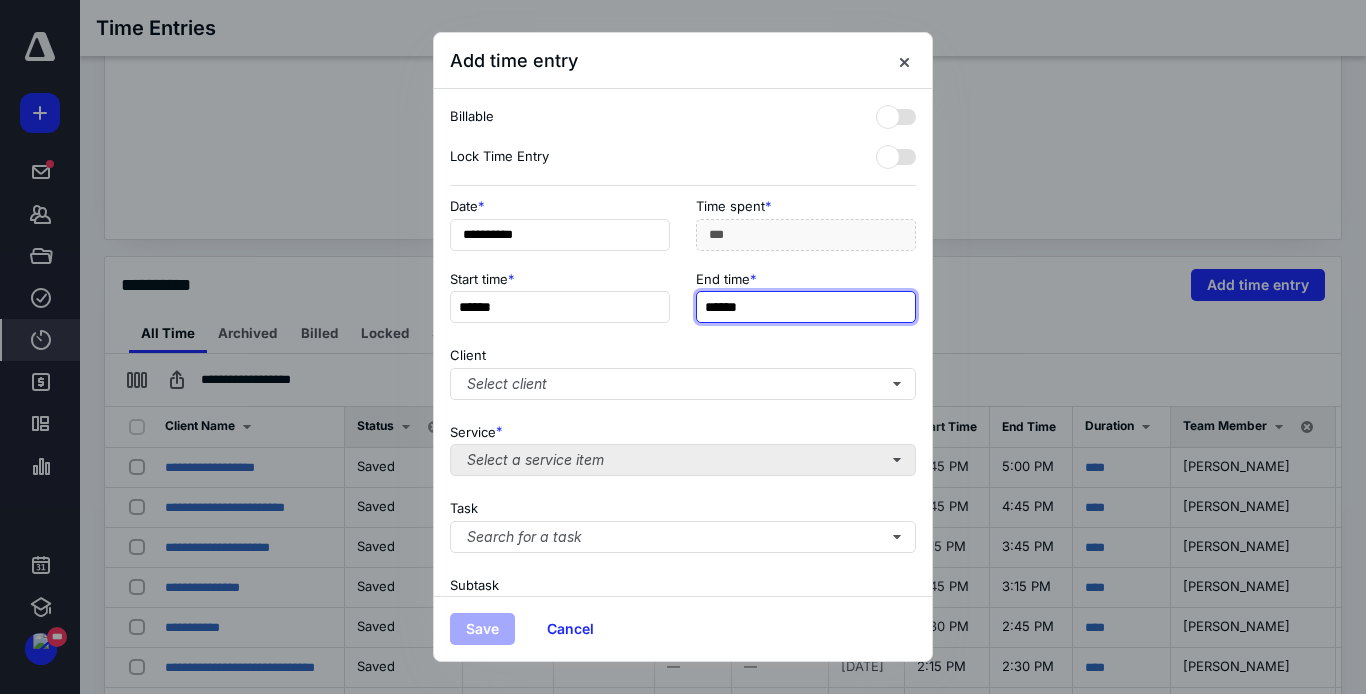 type on "******" 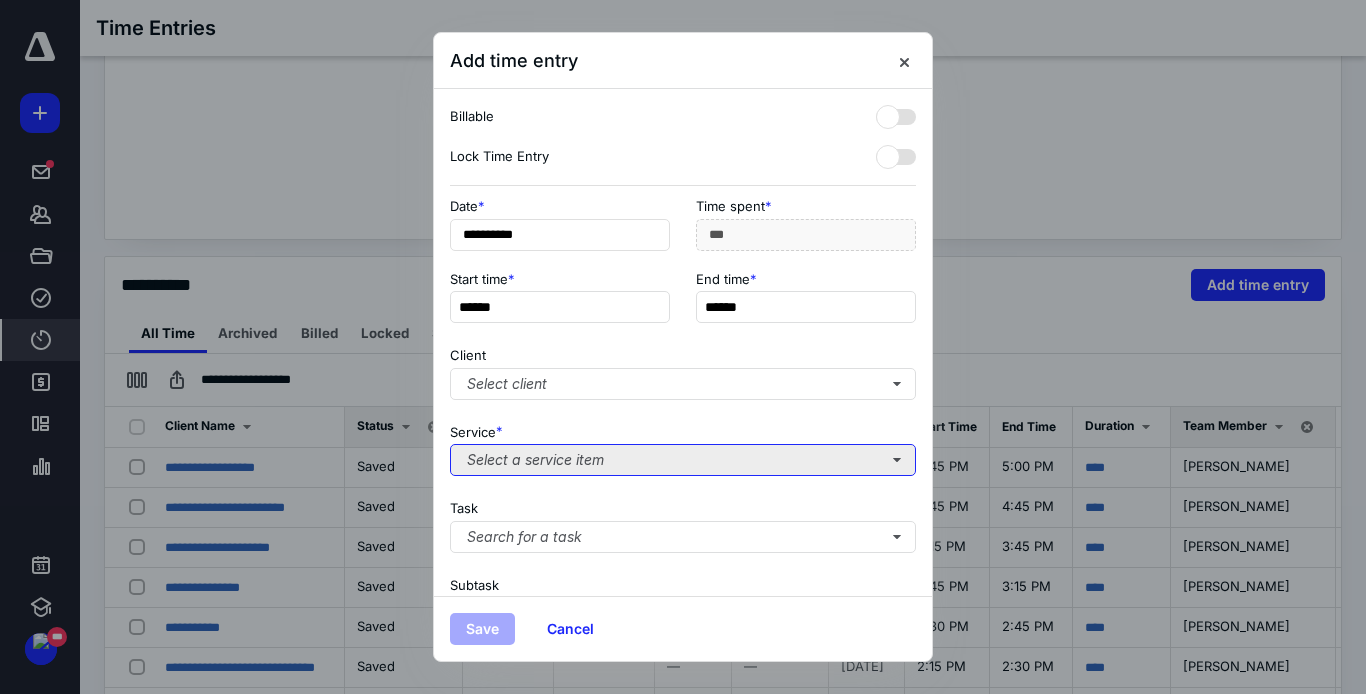 click on "Select a service item" at bounding box center (683, 460) 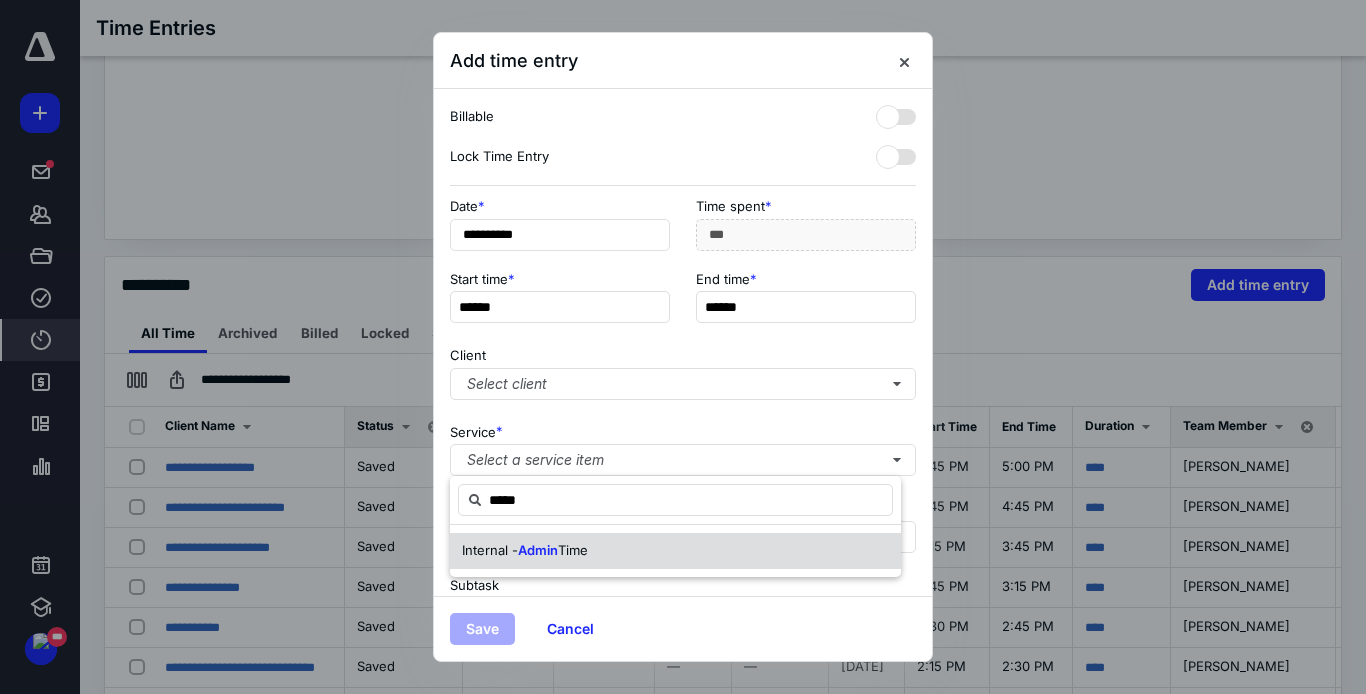 click on "Admin" at bounding box center (538, 550) 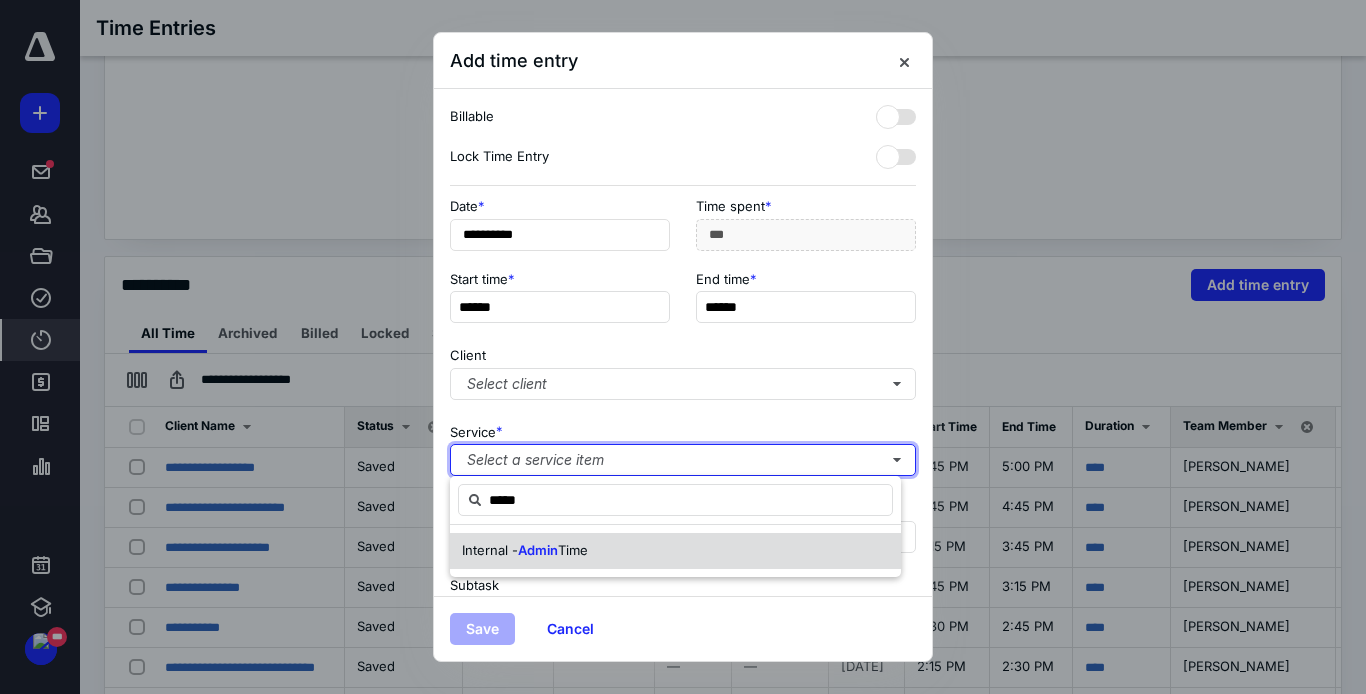 type 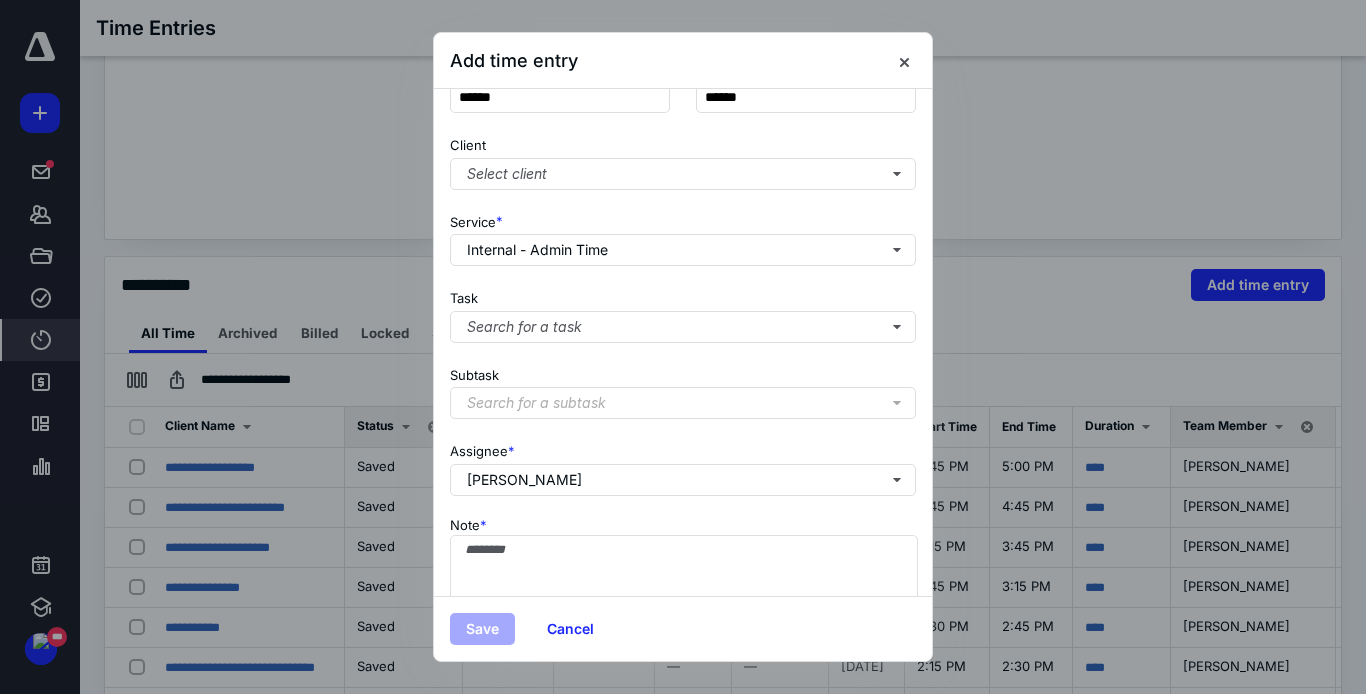 scroll, scrollTop: 280, scrollLeft: 0, axis: vertical 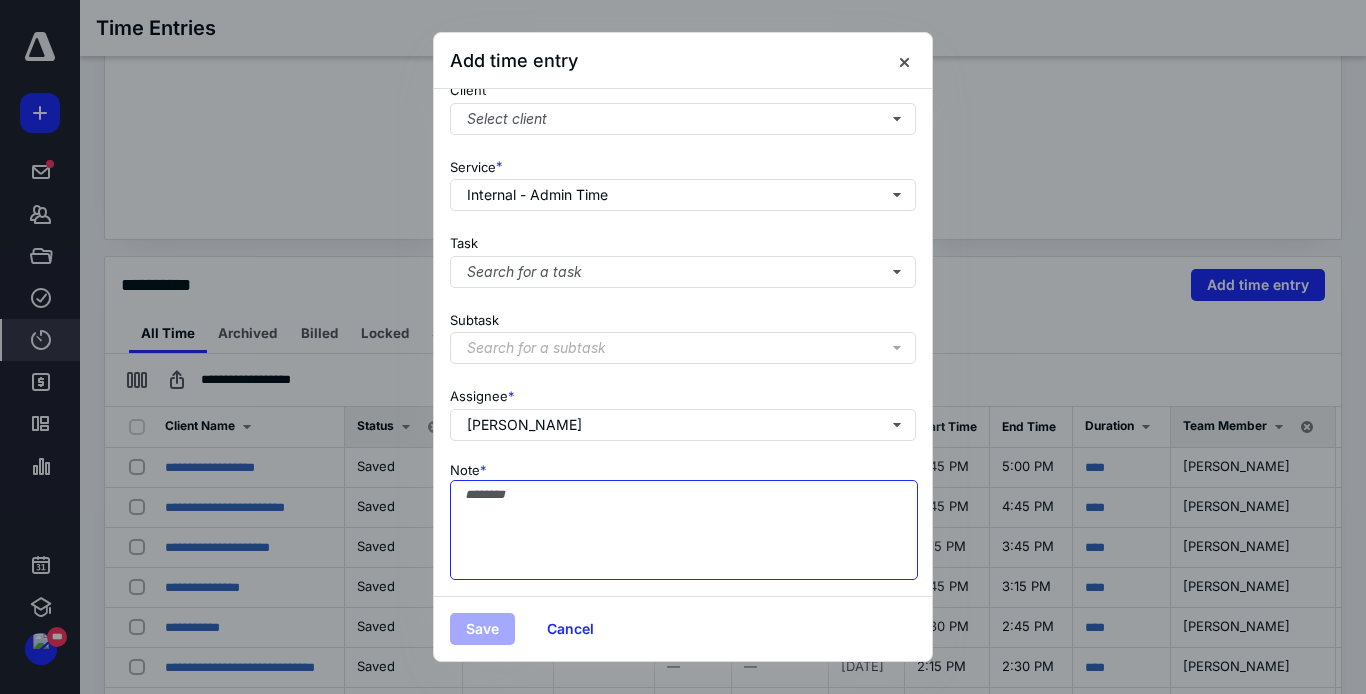 click on "Note *" at bounding box center (684, 530) 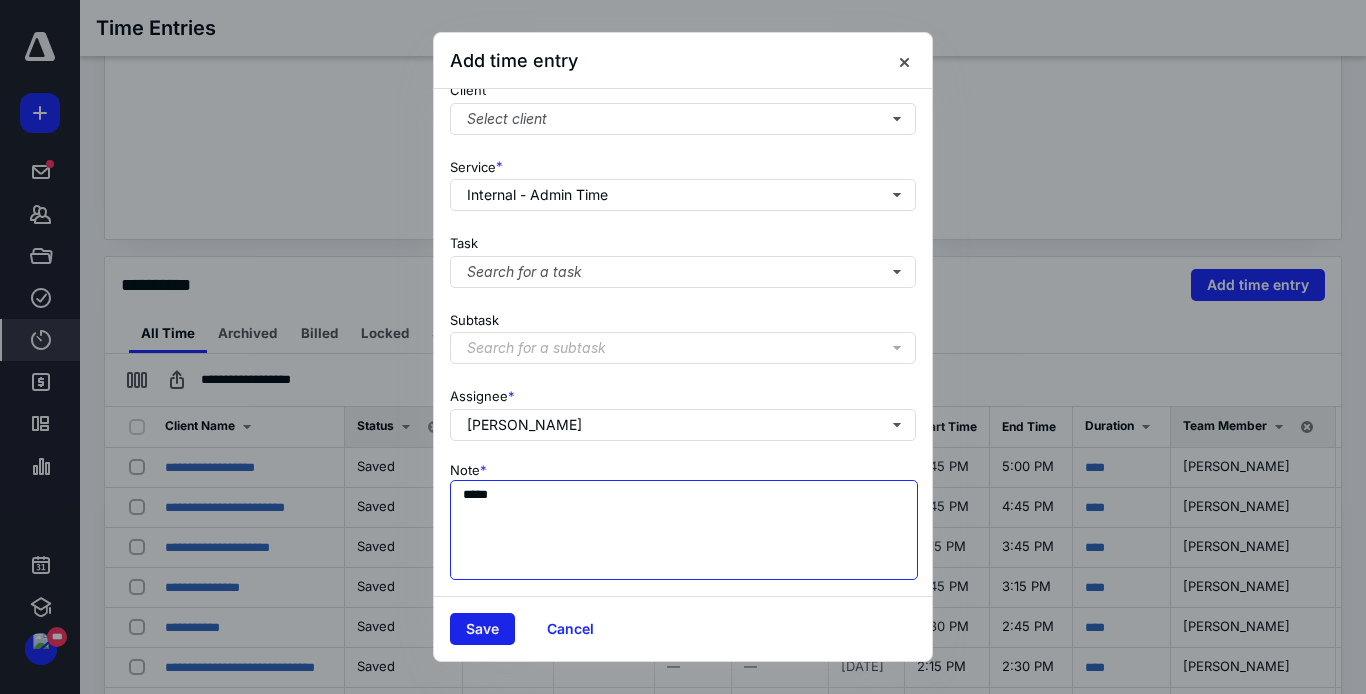 type on "*****" 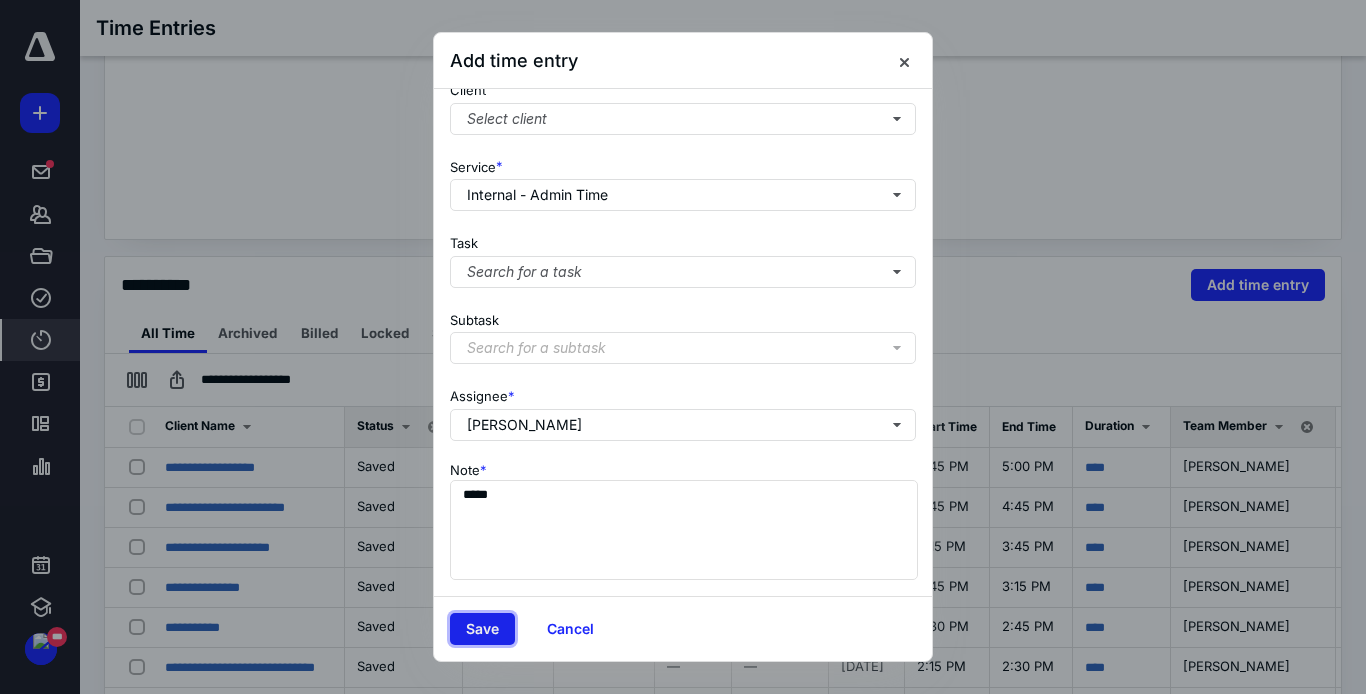 click on "Save" at bounding box center [482, 629] 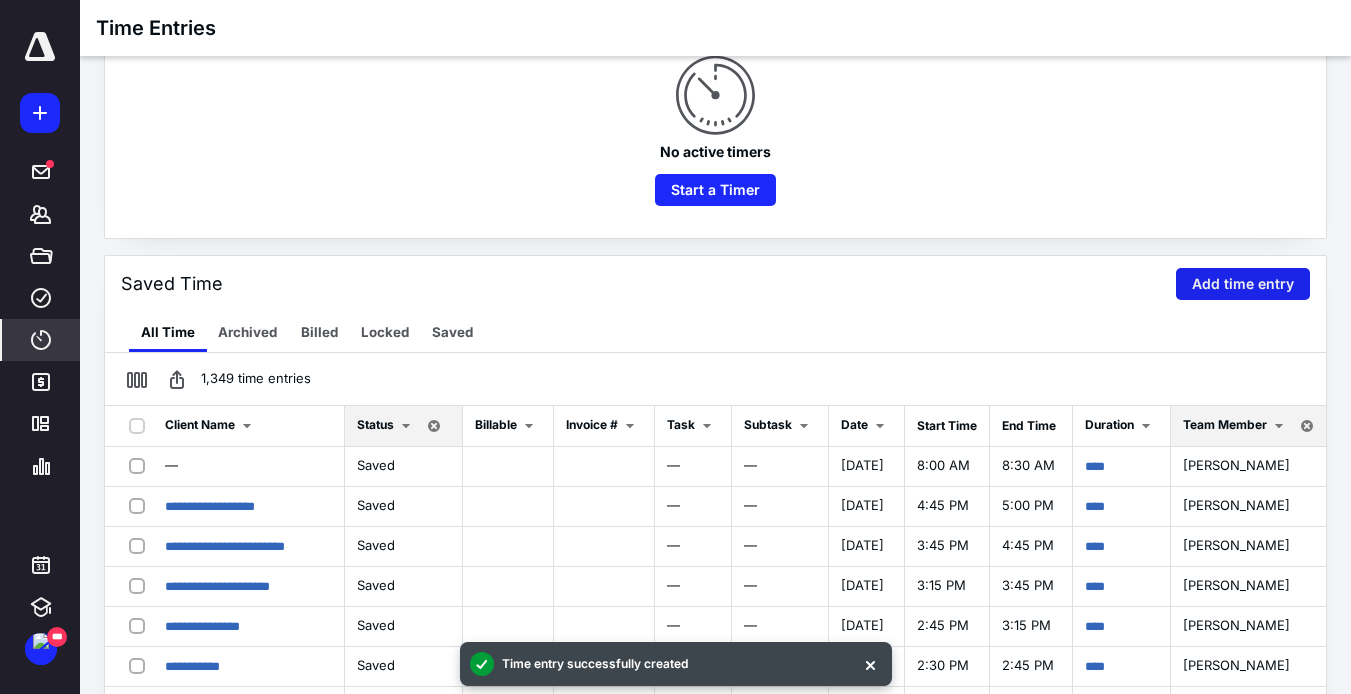 click on "Add time entry" at bounding box center (1243, 284) 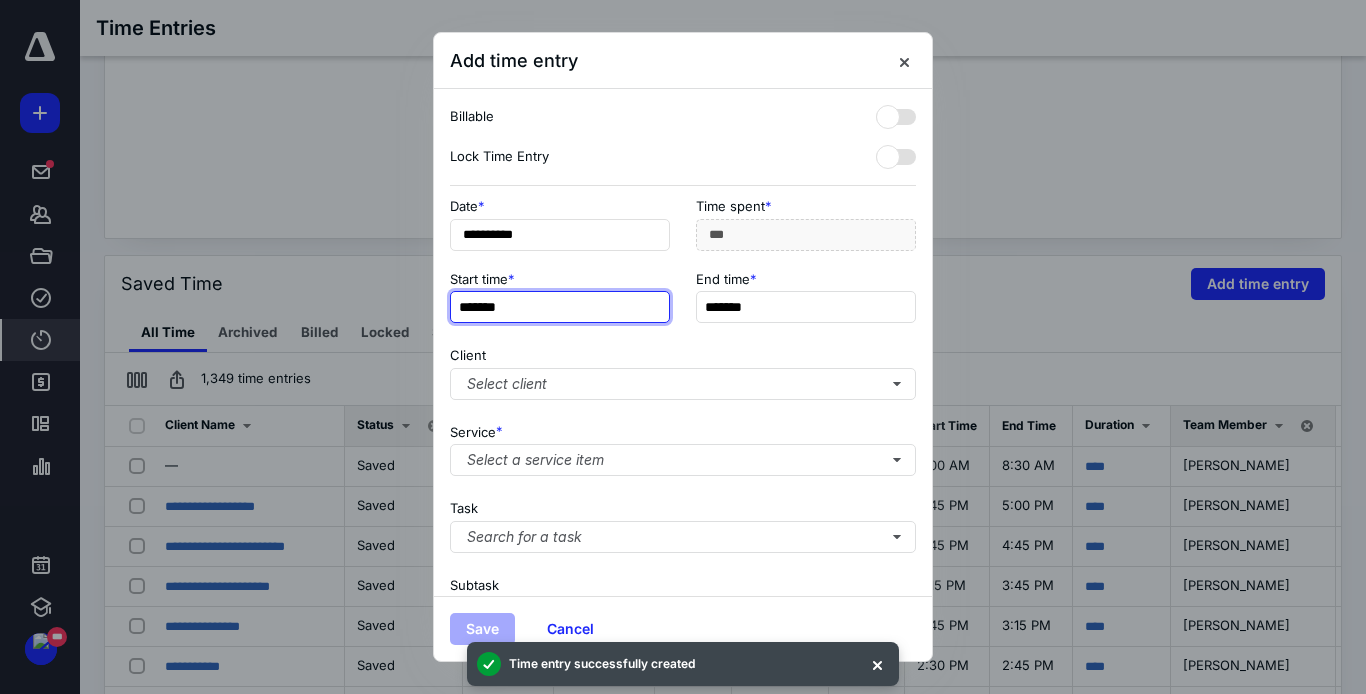 click on "*******" at bounding box center [560, 307] 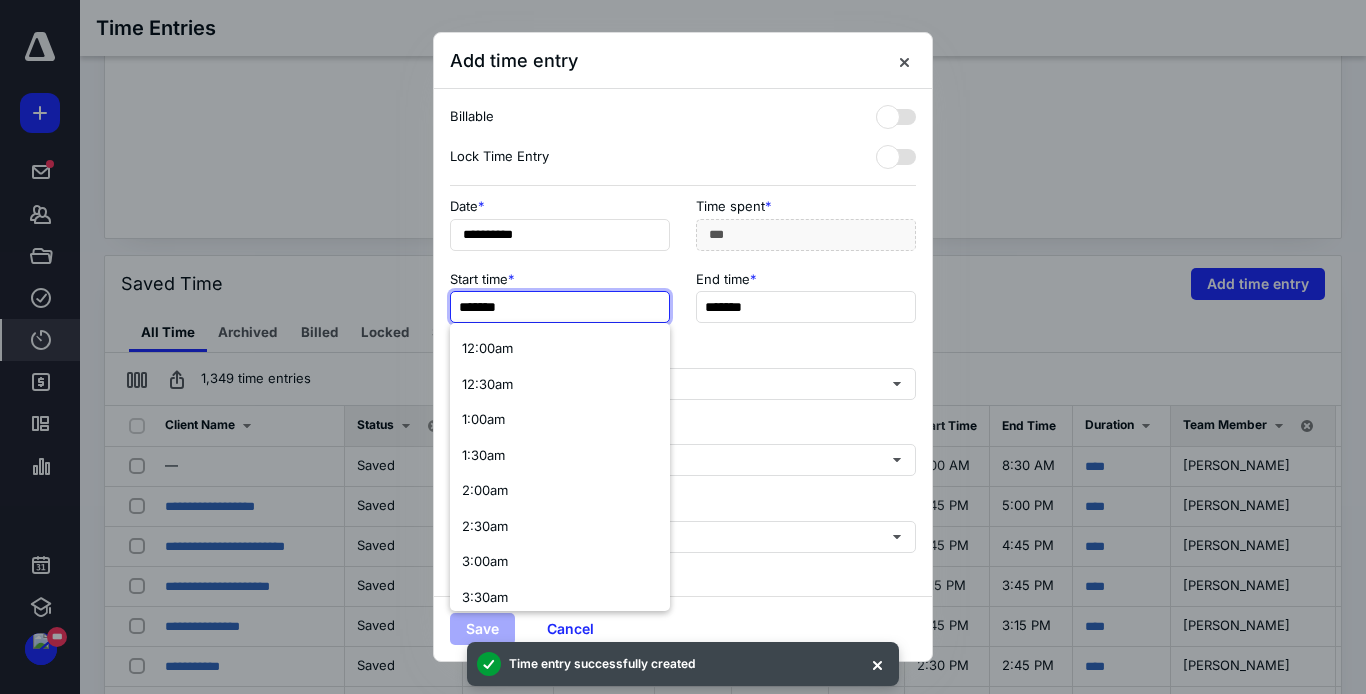 type on "*" 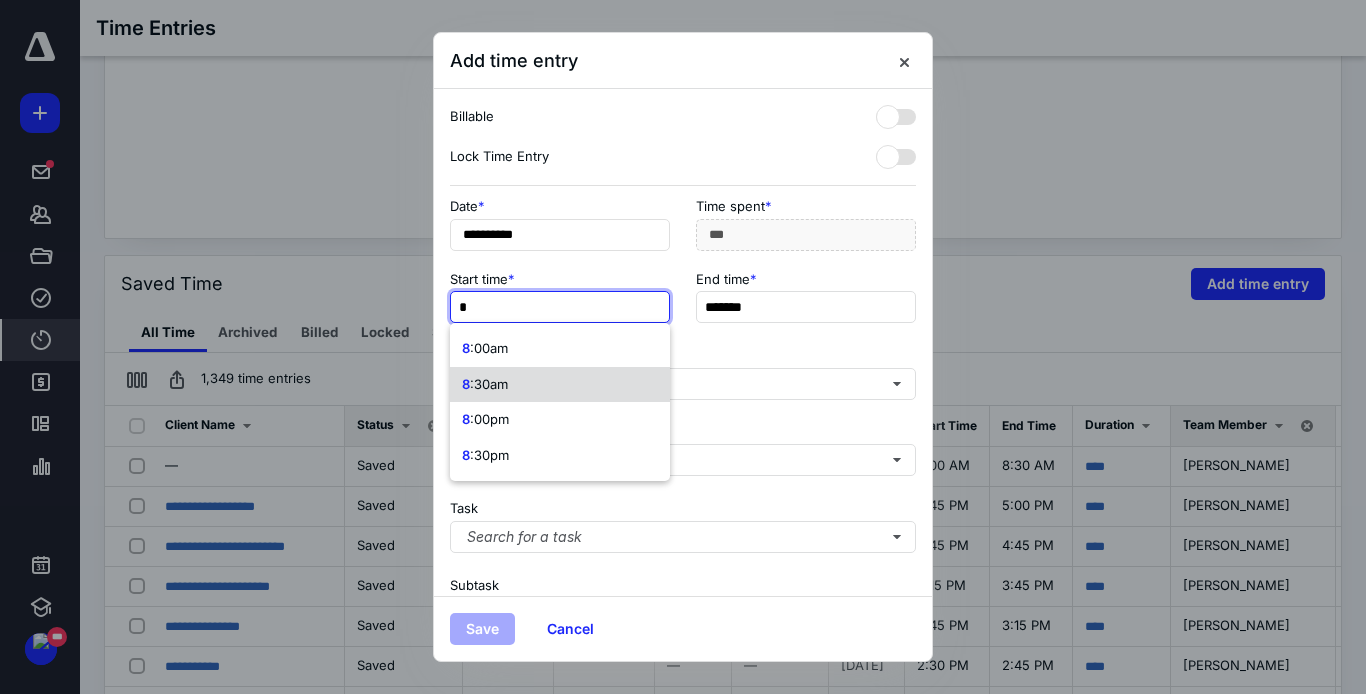 click on "8 :30am" at bounding box center [560, 385] 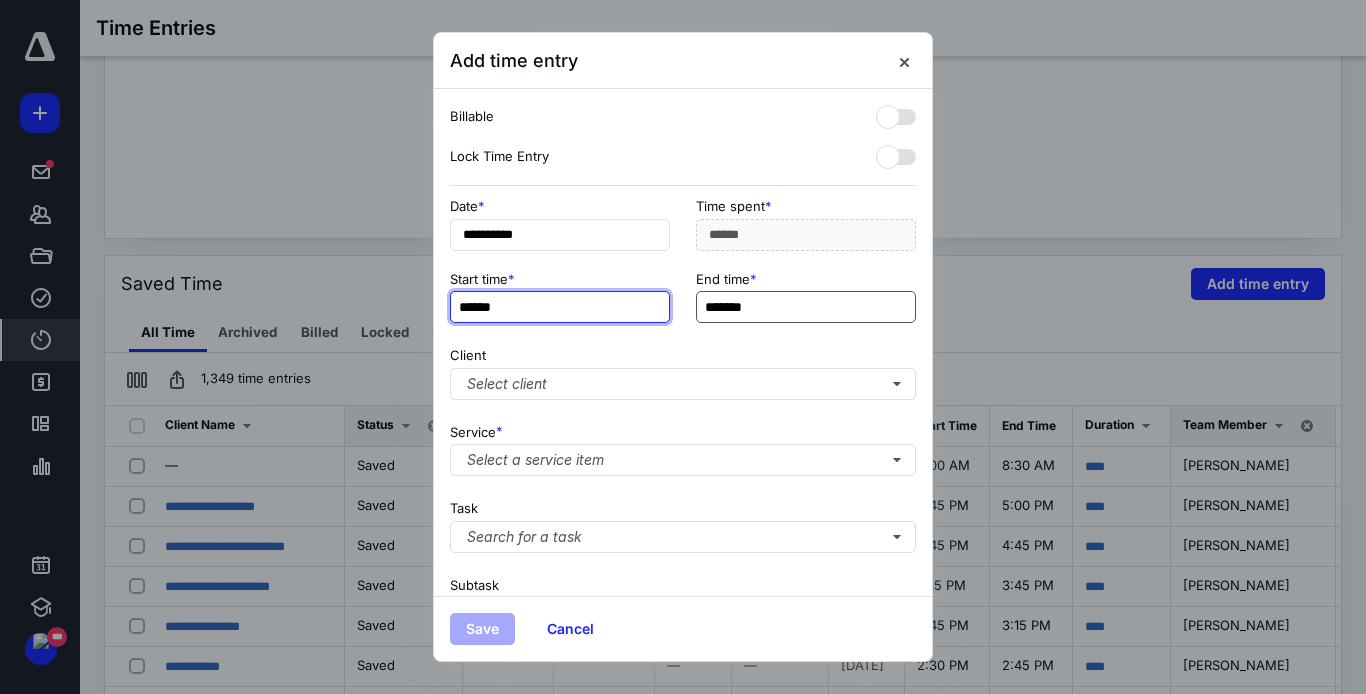 type on "******" 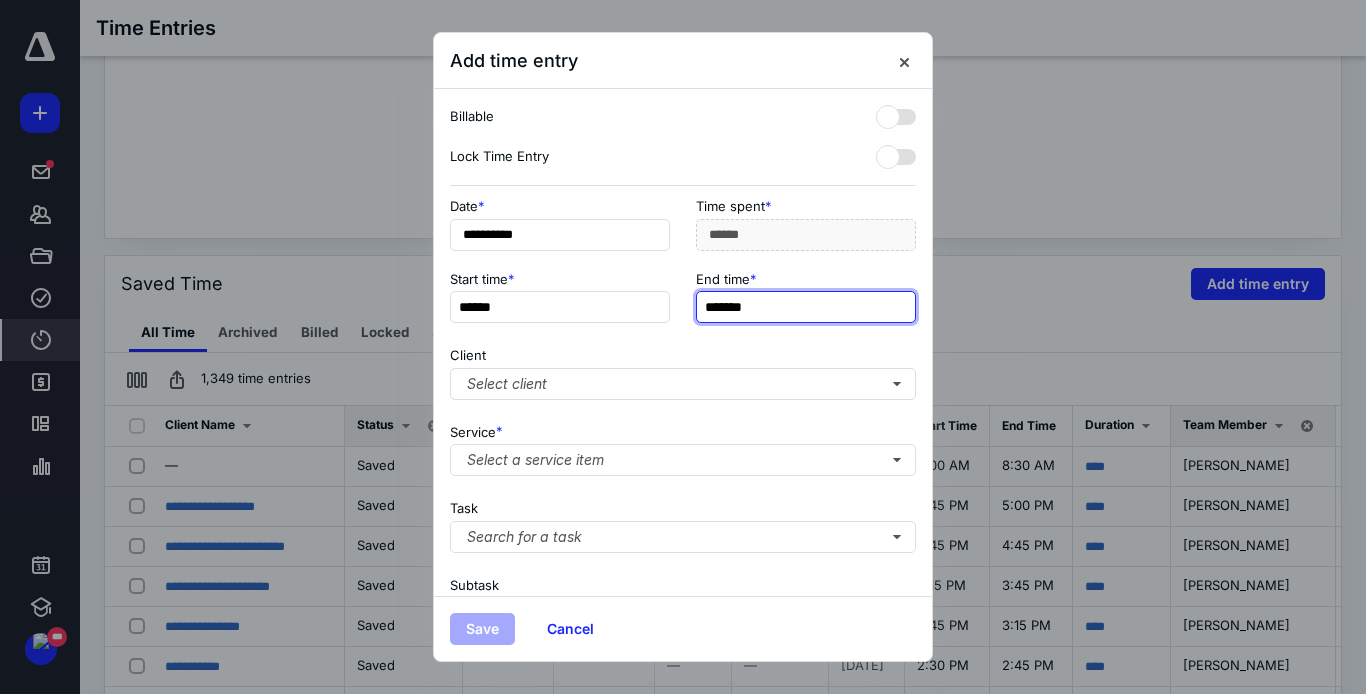 click on "*******" at bounding box center (806, 307) 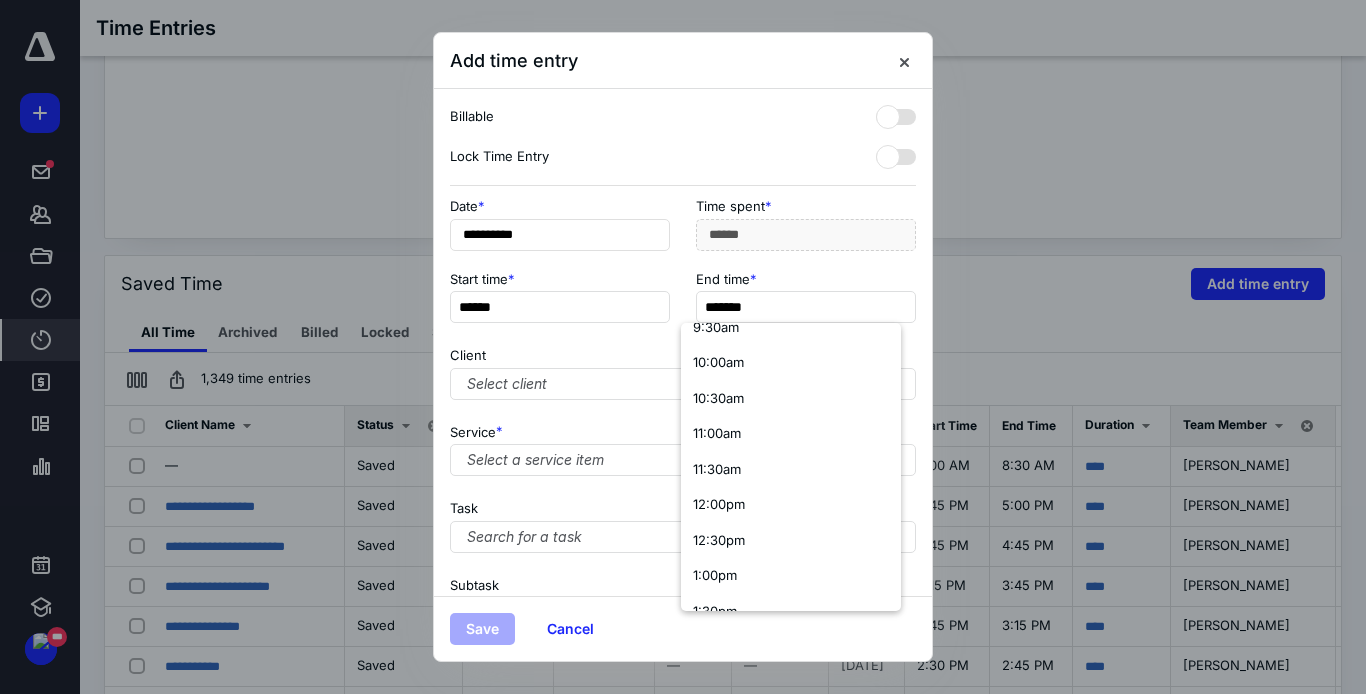 scroll, scrollTop: 709, scrollLeft: 0, axis: vertical 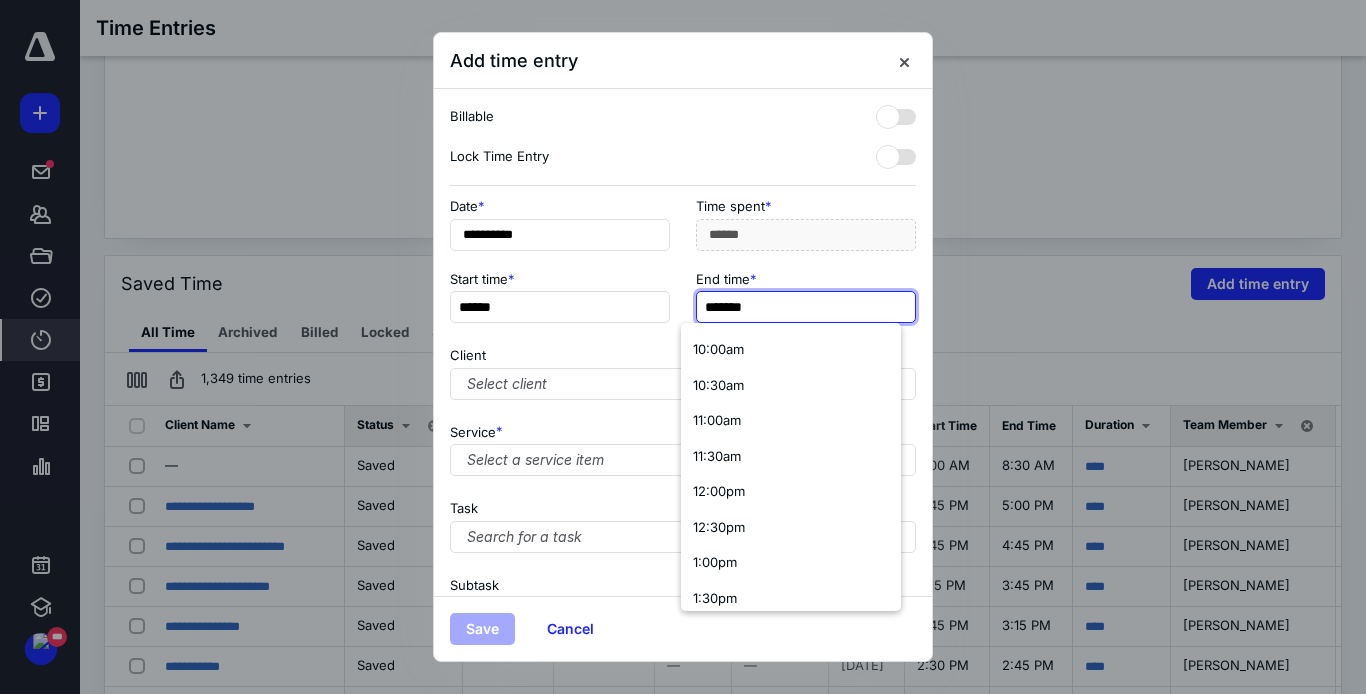 click on "*******" at bounding box center (806, 307) 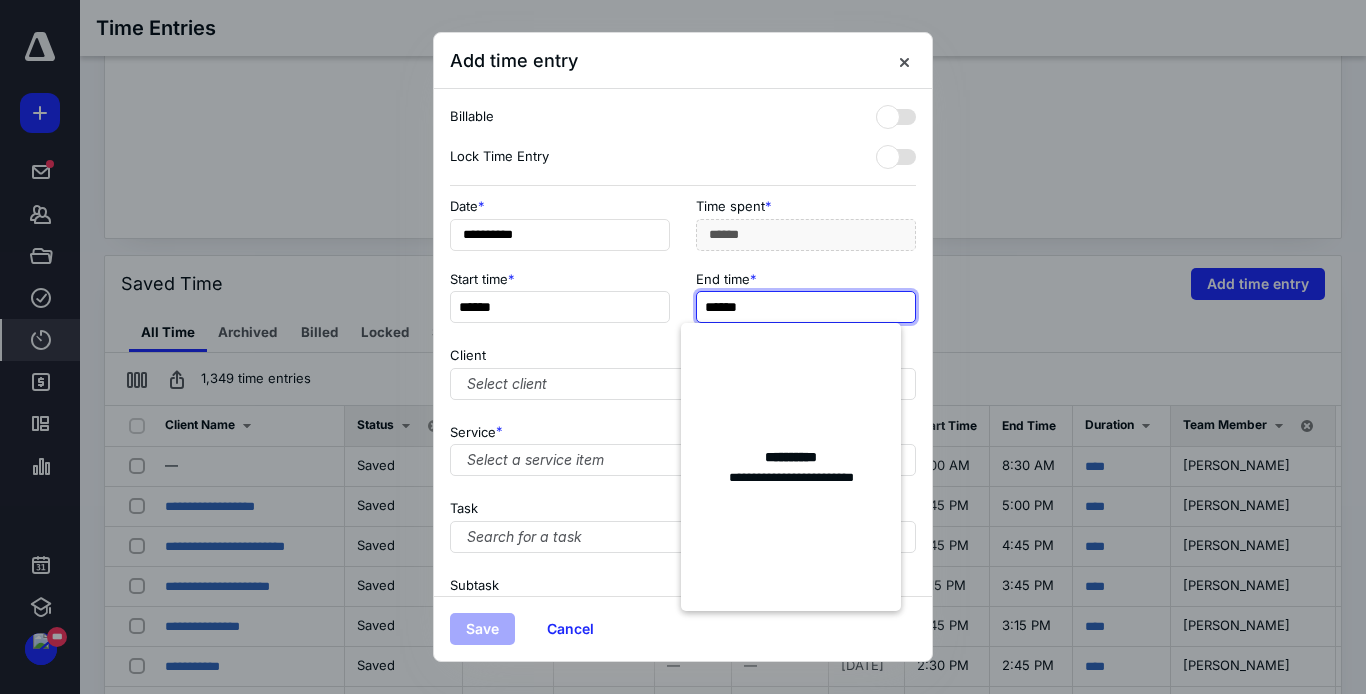 scroll, scrollTop: 0, scrollLeft: 0, axis: both 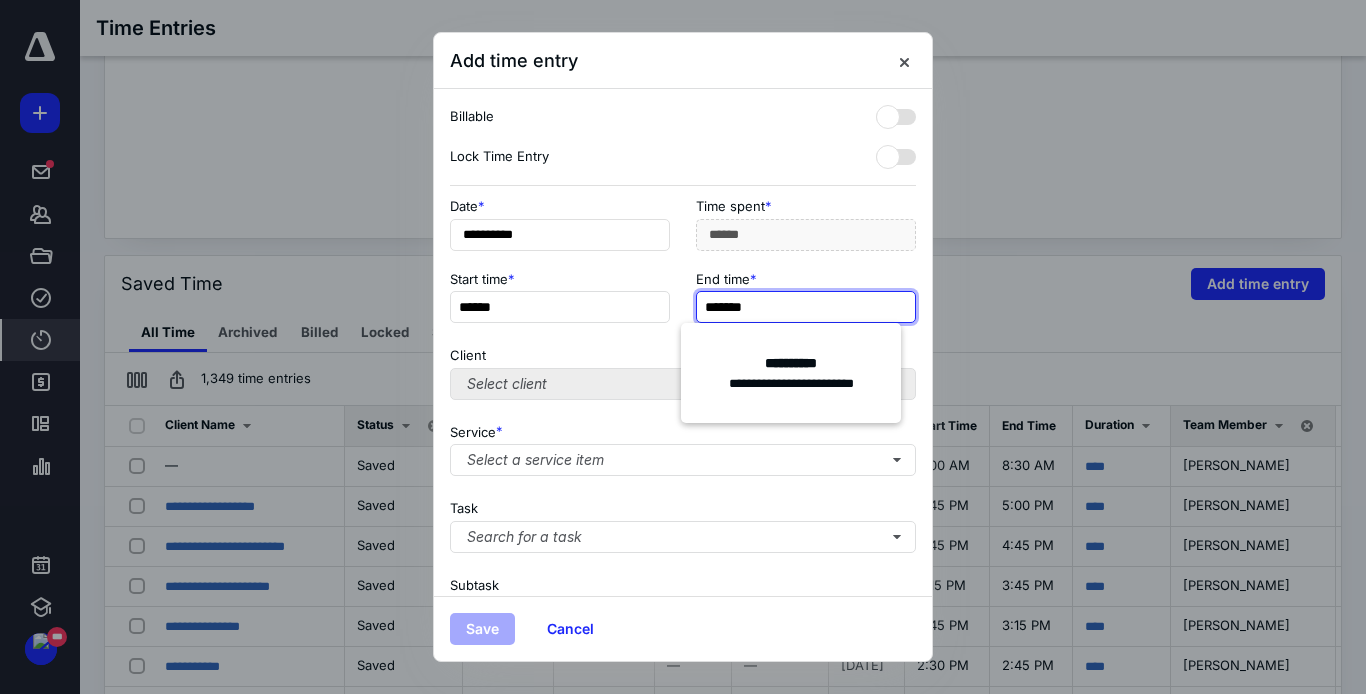 type on "*******" 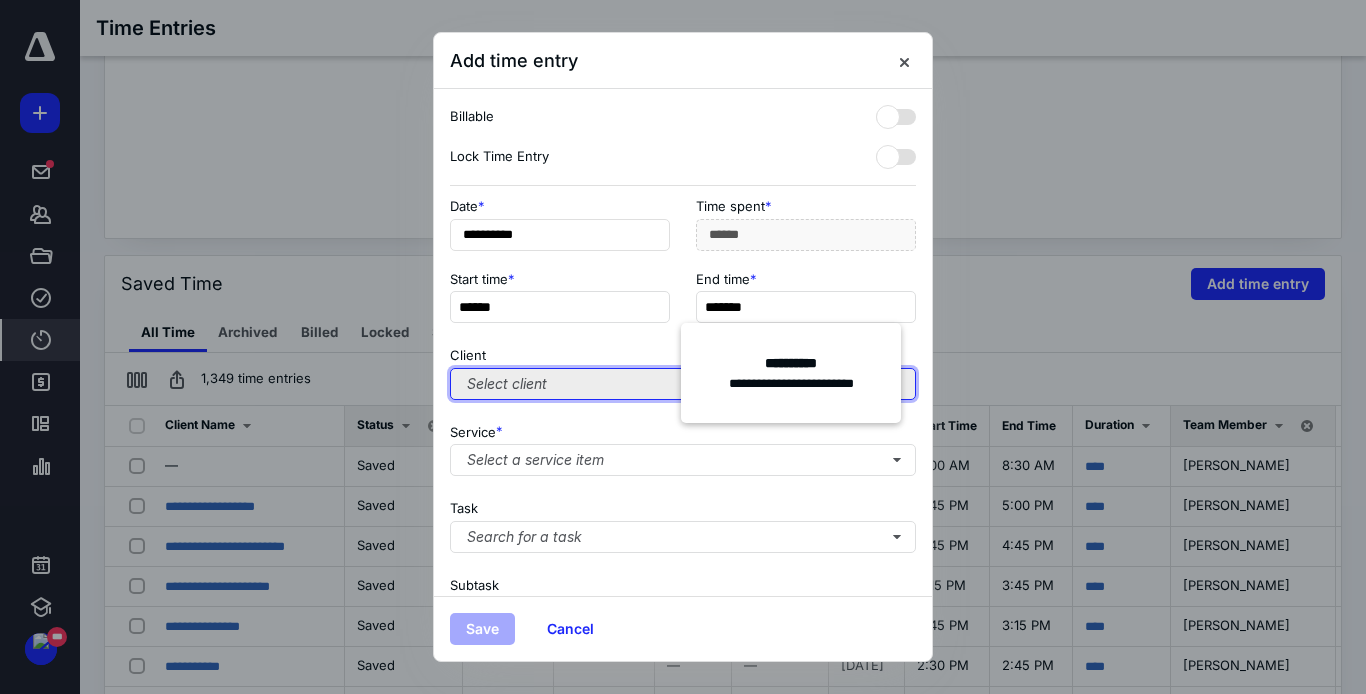 type on "******" 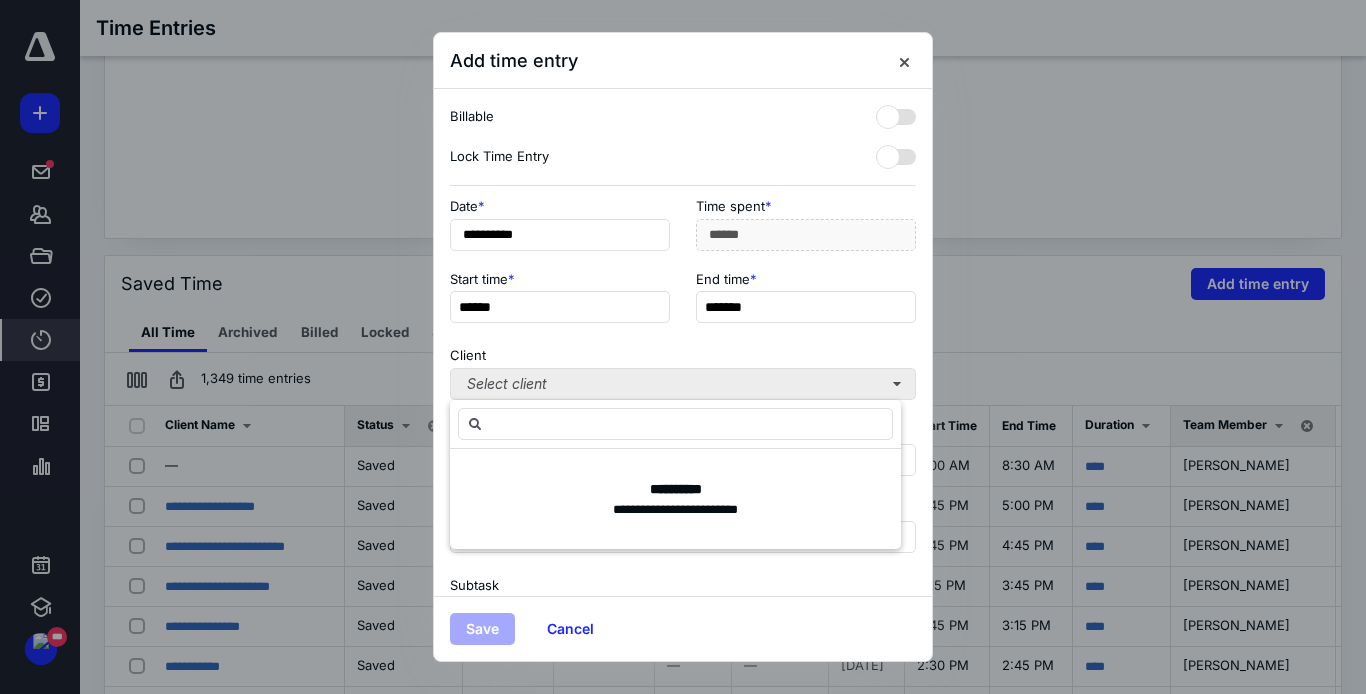 type on "*" 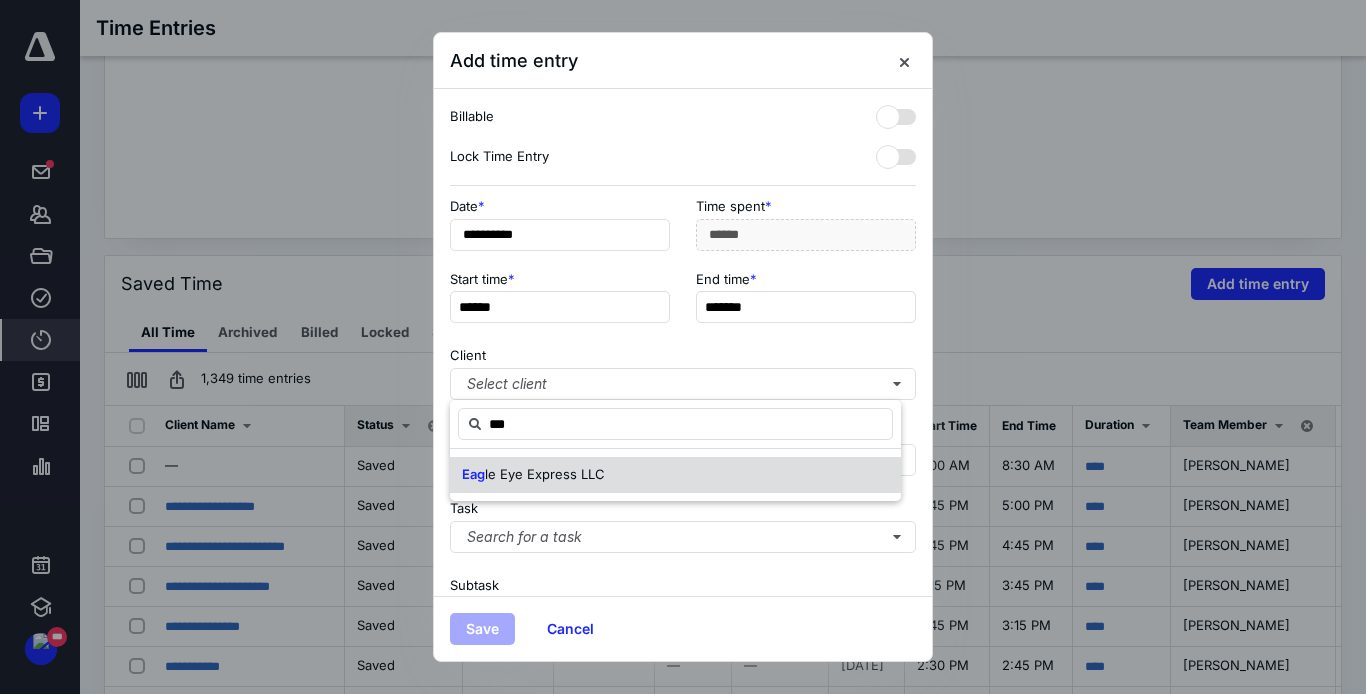 click on "le Eye Express LLC" at bounding box center (545, 474) 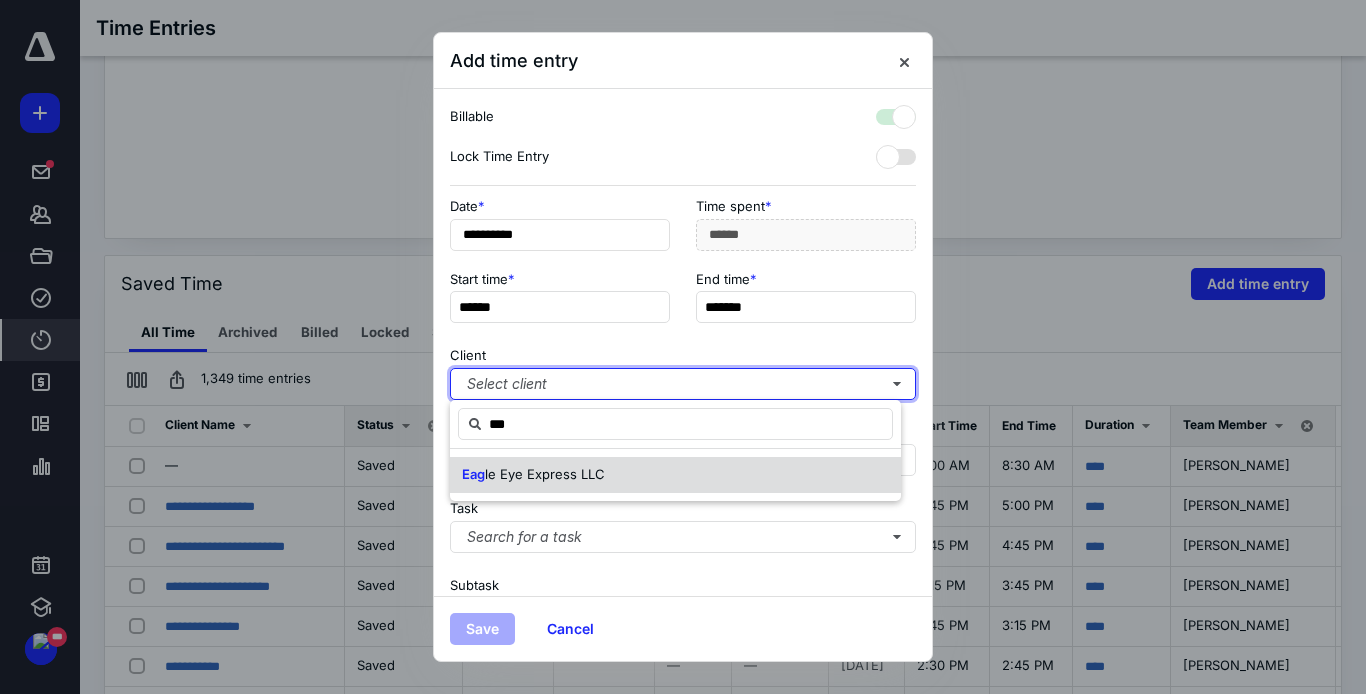 checkbox on "true" 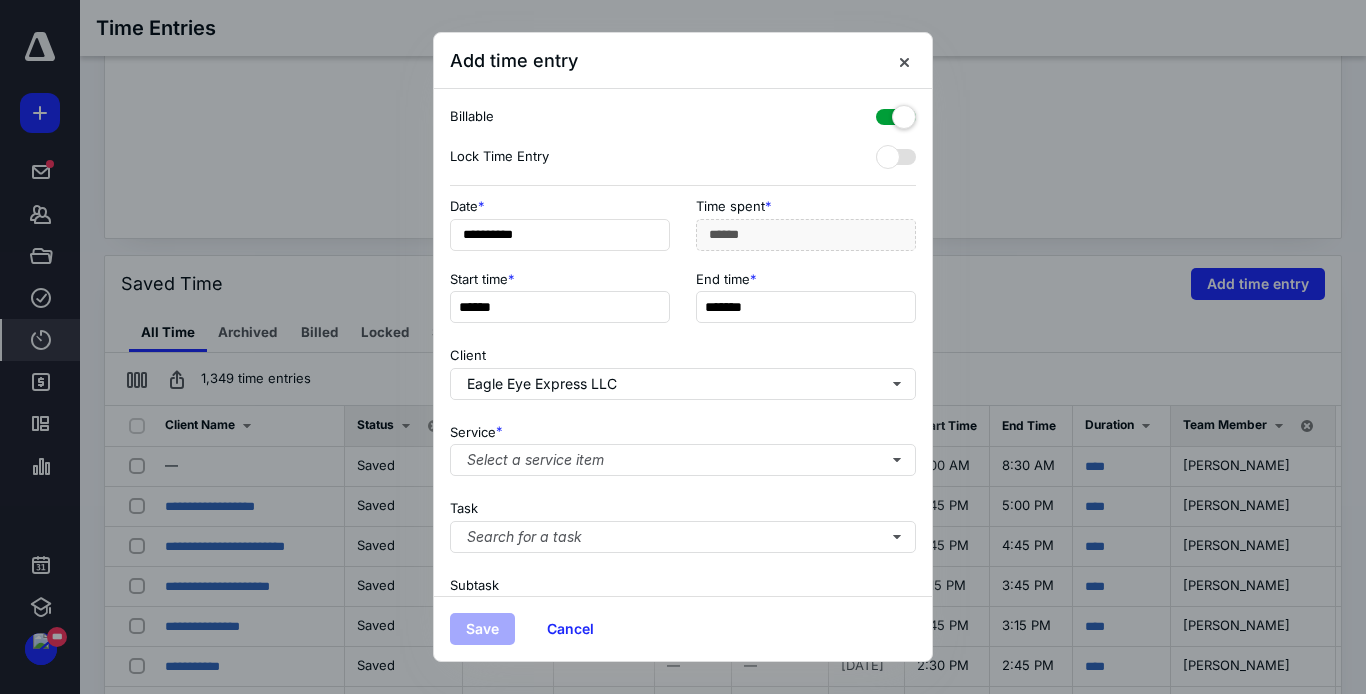 click at bounding box center [896, 113] 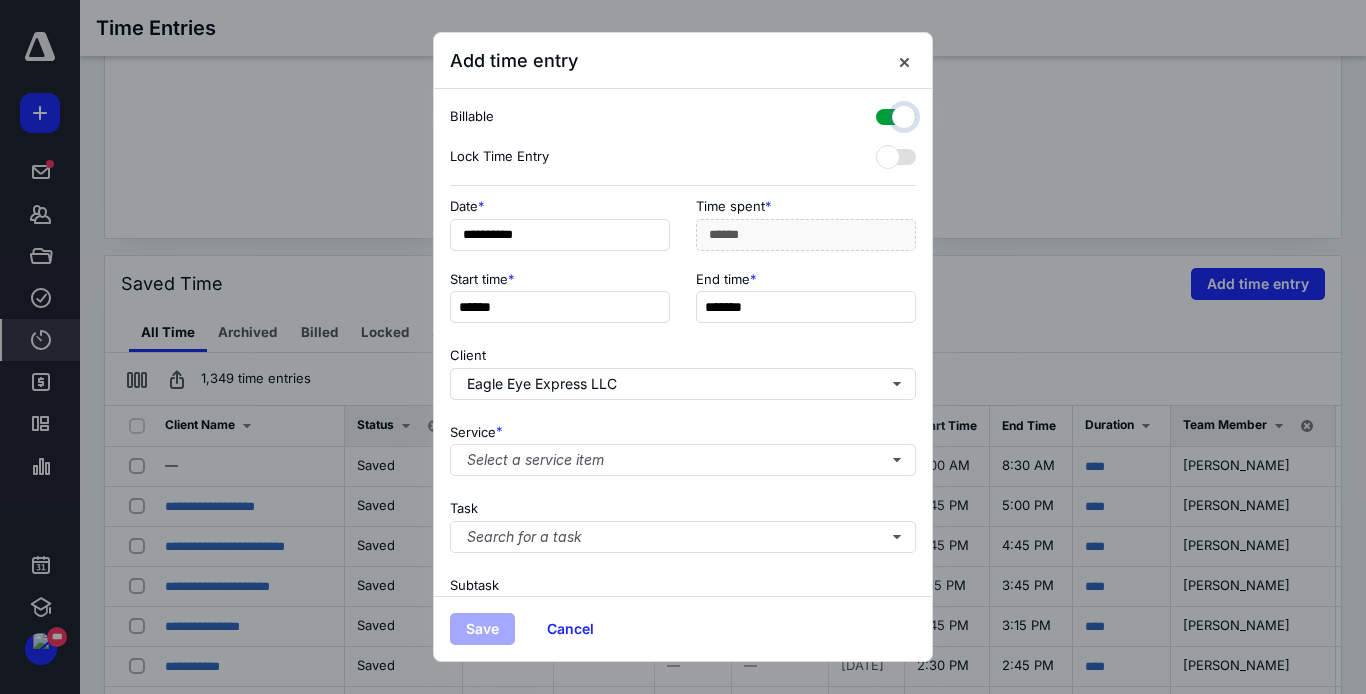 click at bounding box center [886, 114] 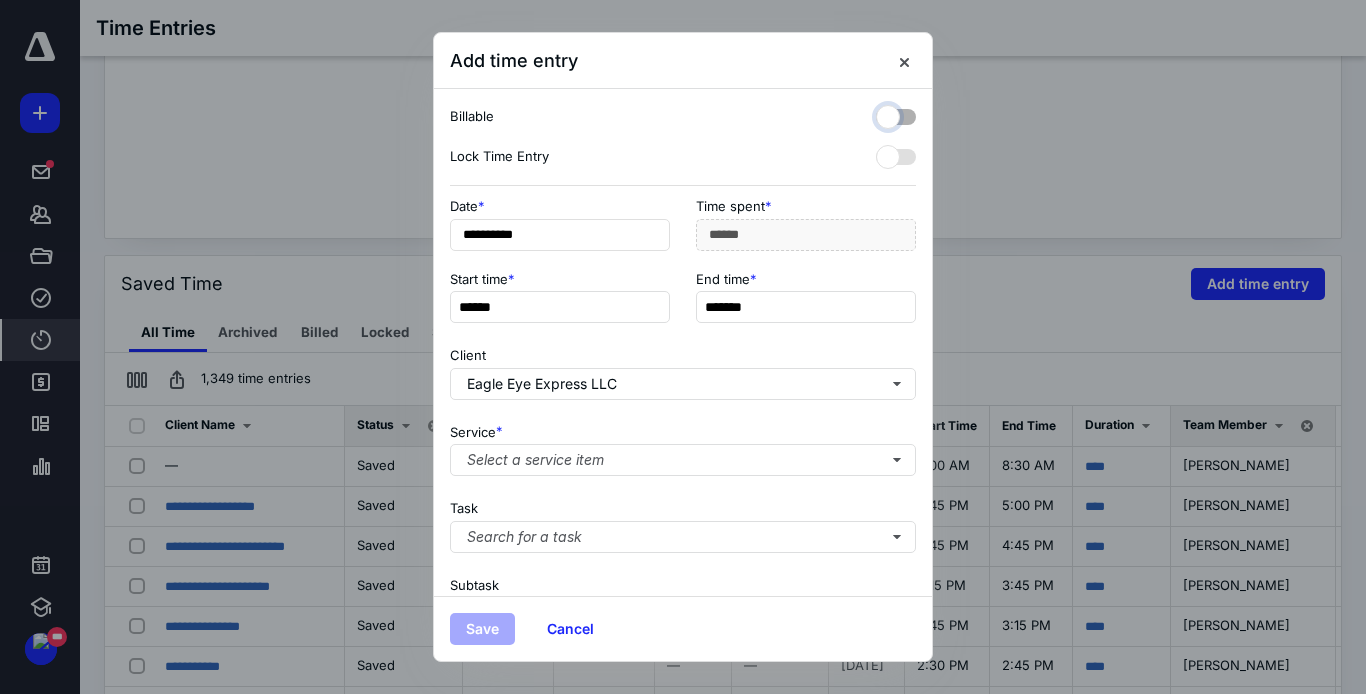 checkbox on "false" 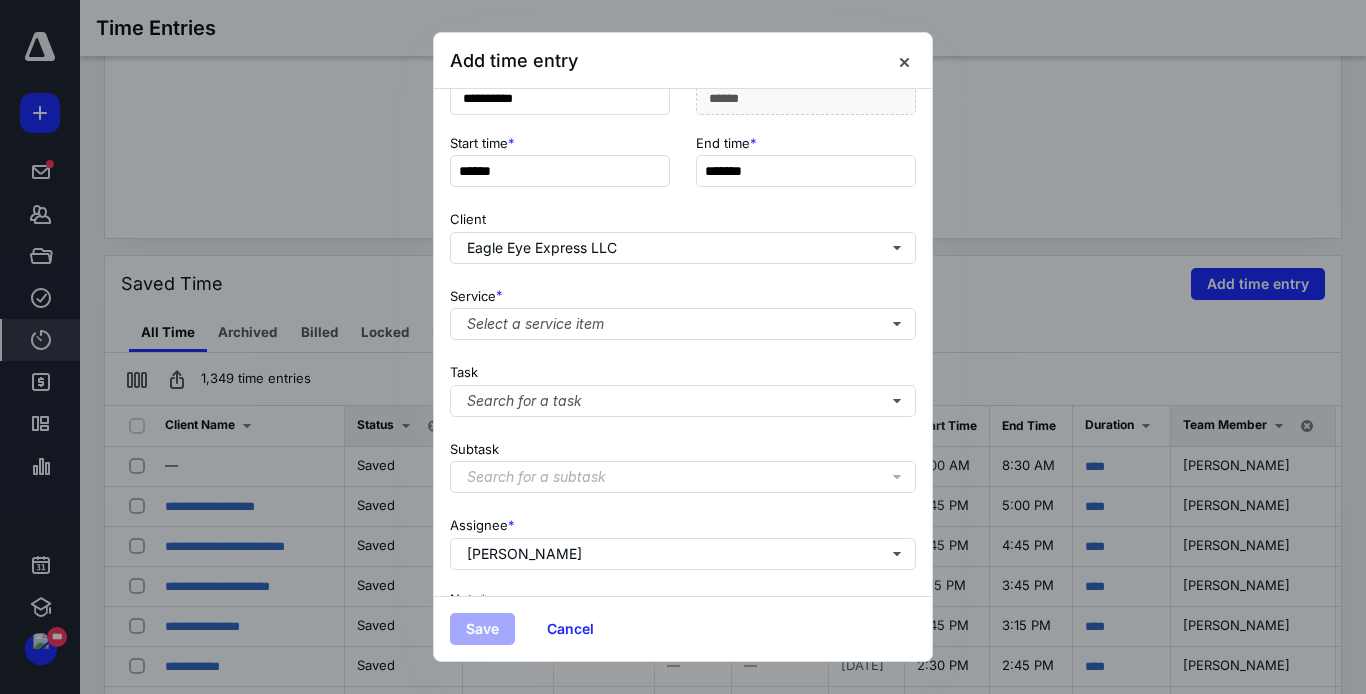 scroll, scrollTop: 151, scrollLeft: 0, axis: vertical 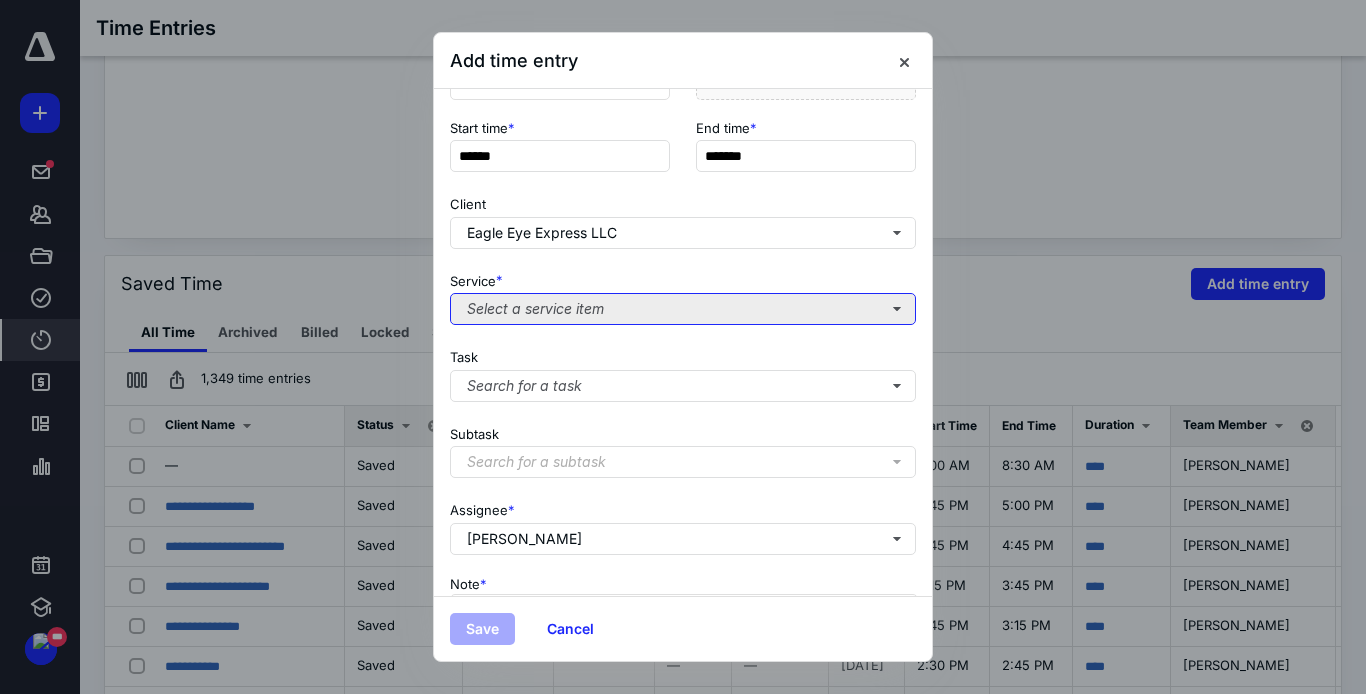click on "Select a service item" at bounding box center (683, 309) 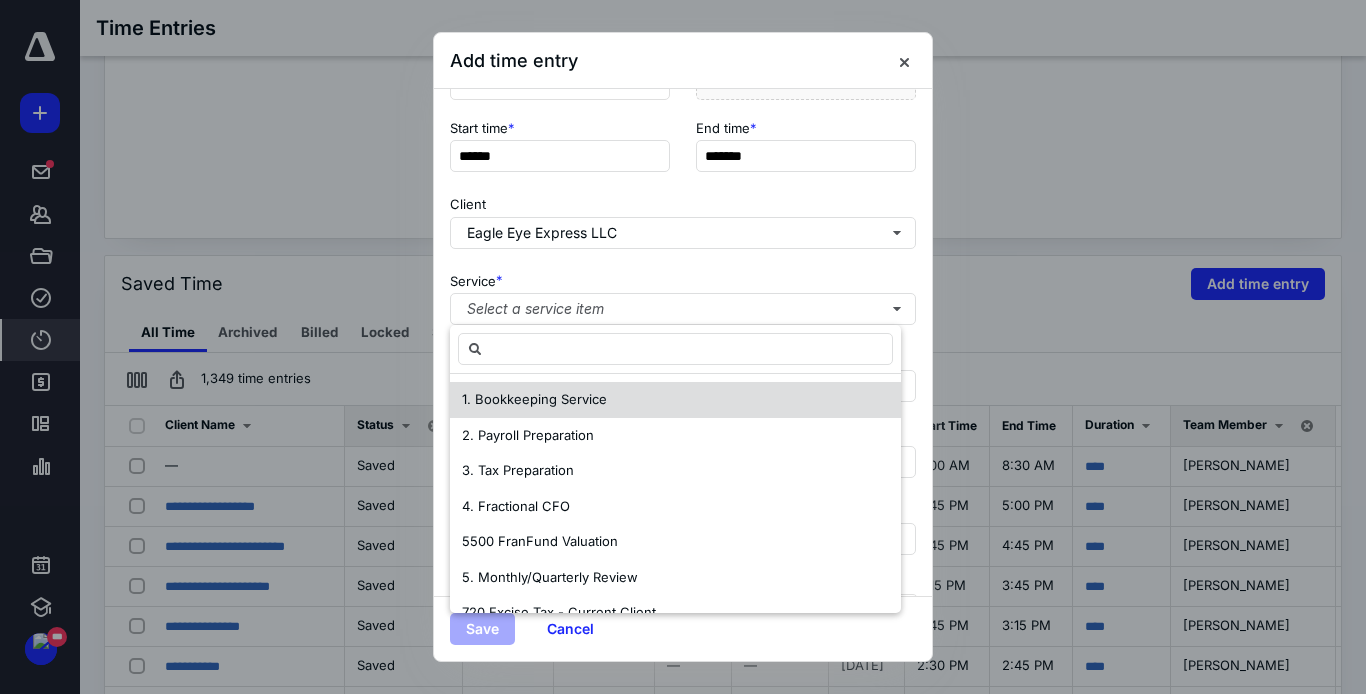 click on "1. Bookkeeping Service" at bounding box center [675, 400] 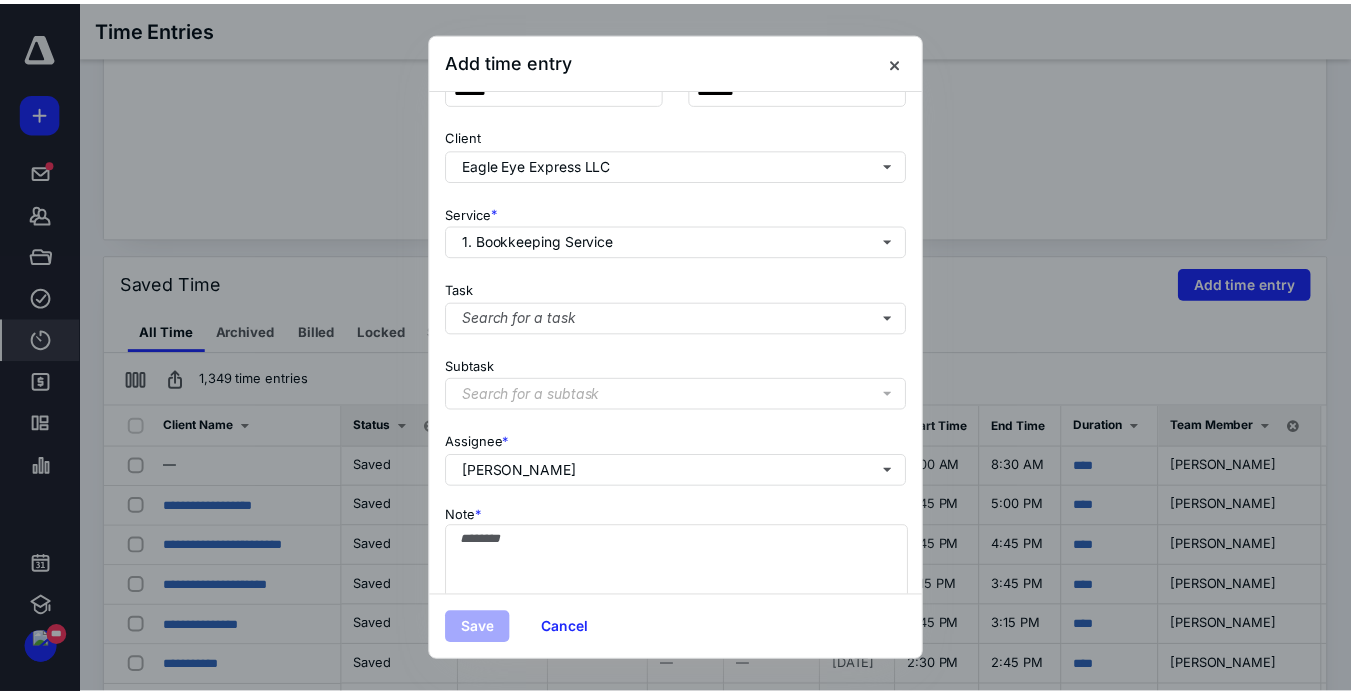 scroll, scrollTop: 280, scrollLeft: 0, axis: vertical 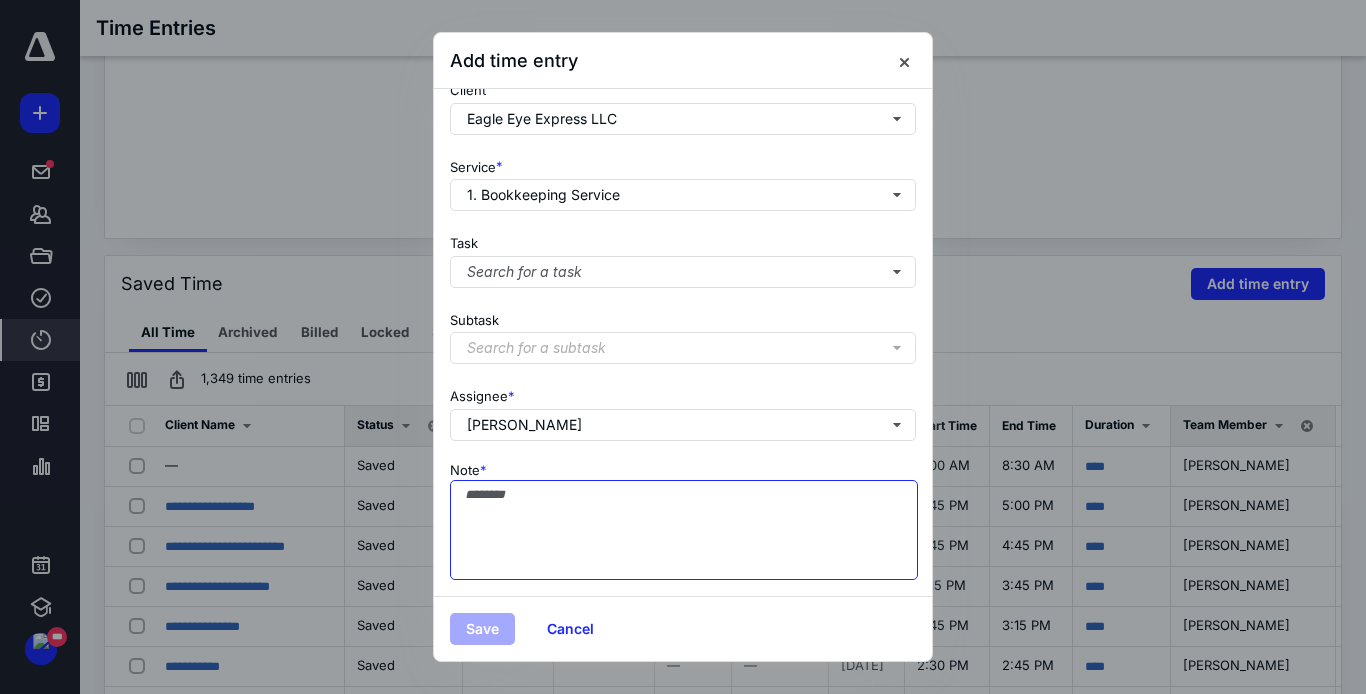 click on "Note *" at bounding box center [684, 530] 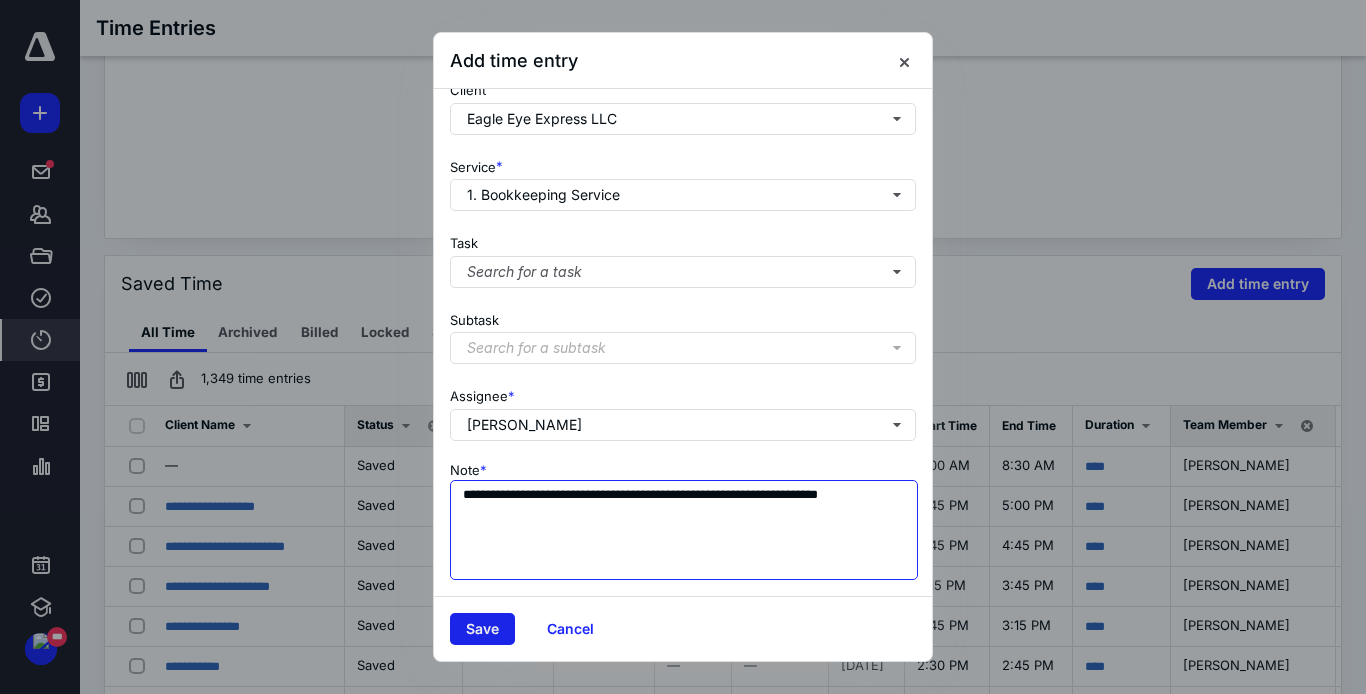 type on "**********" 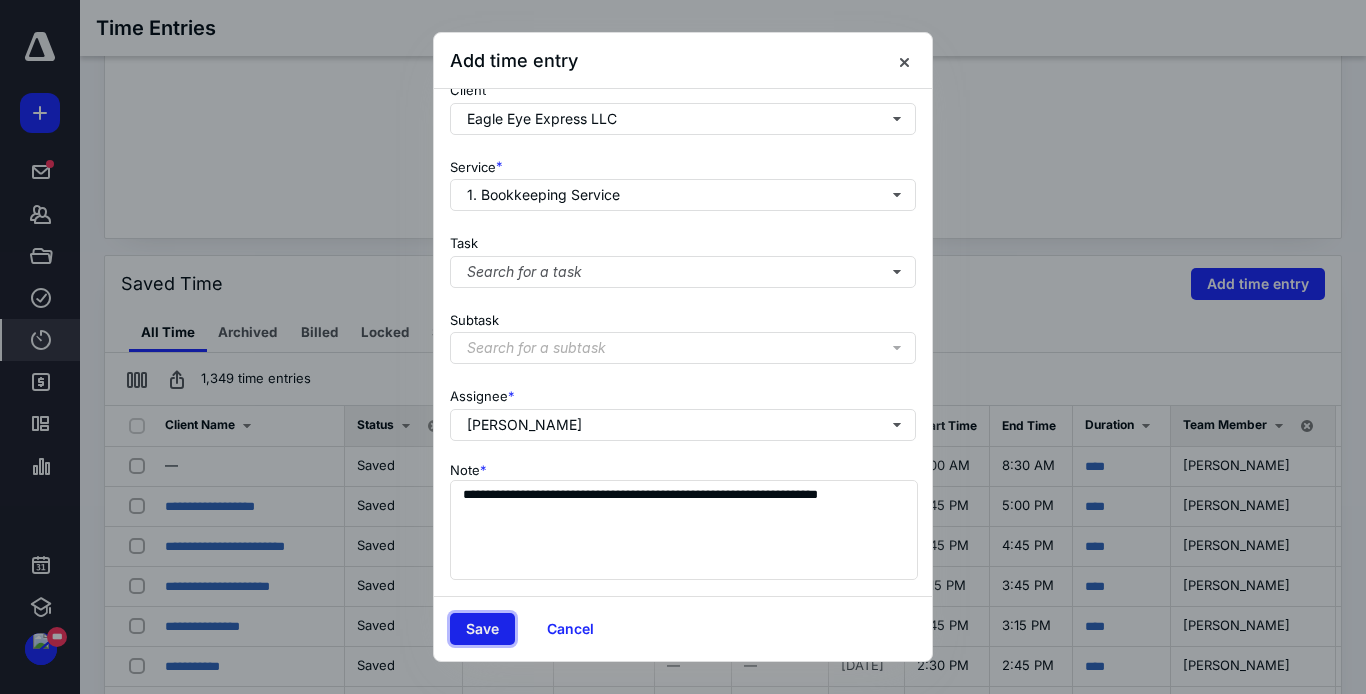 click on "Save" at bounding box center (482, 629) 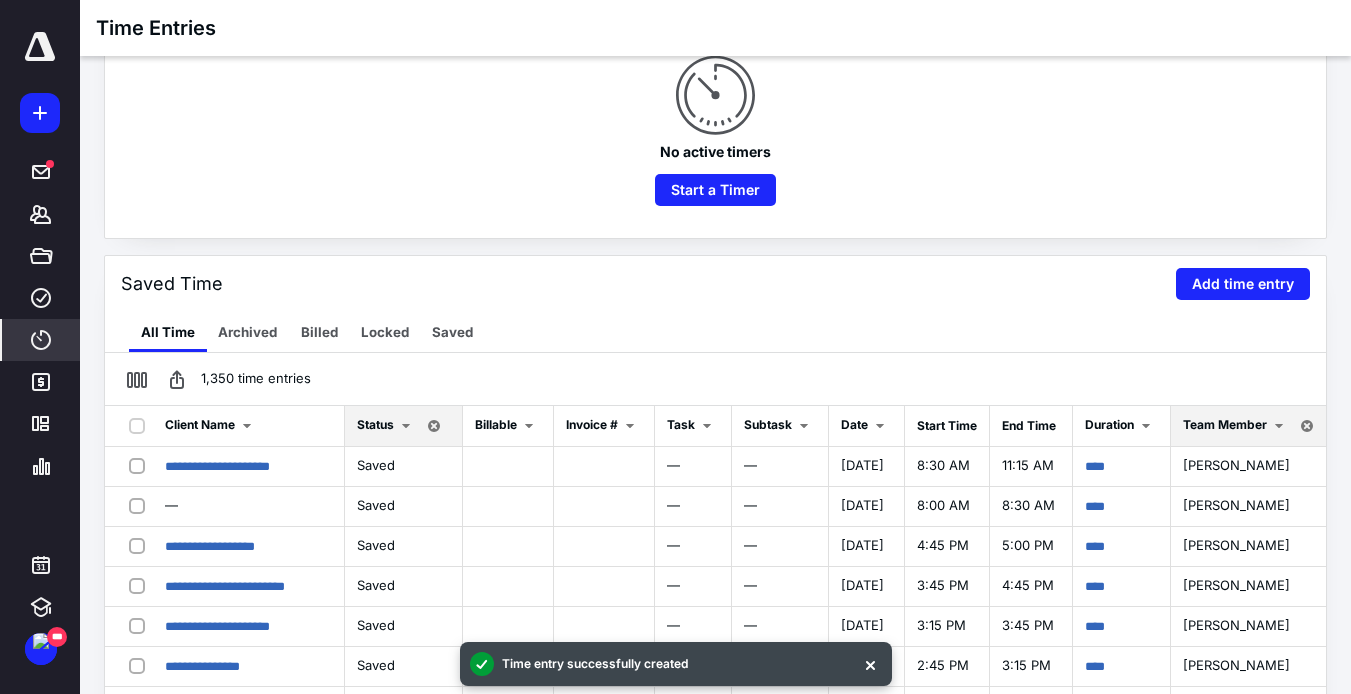 click at bounding box center [40, 47] 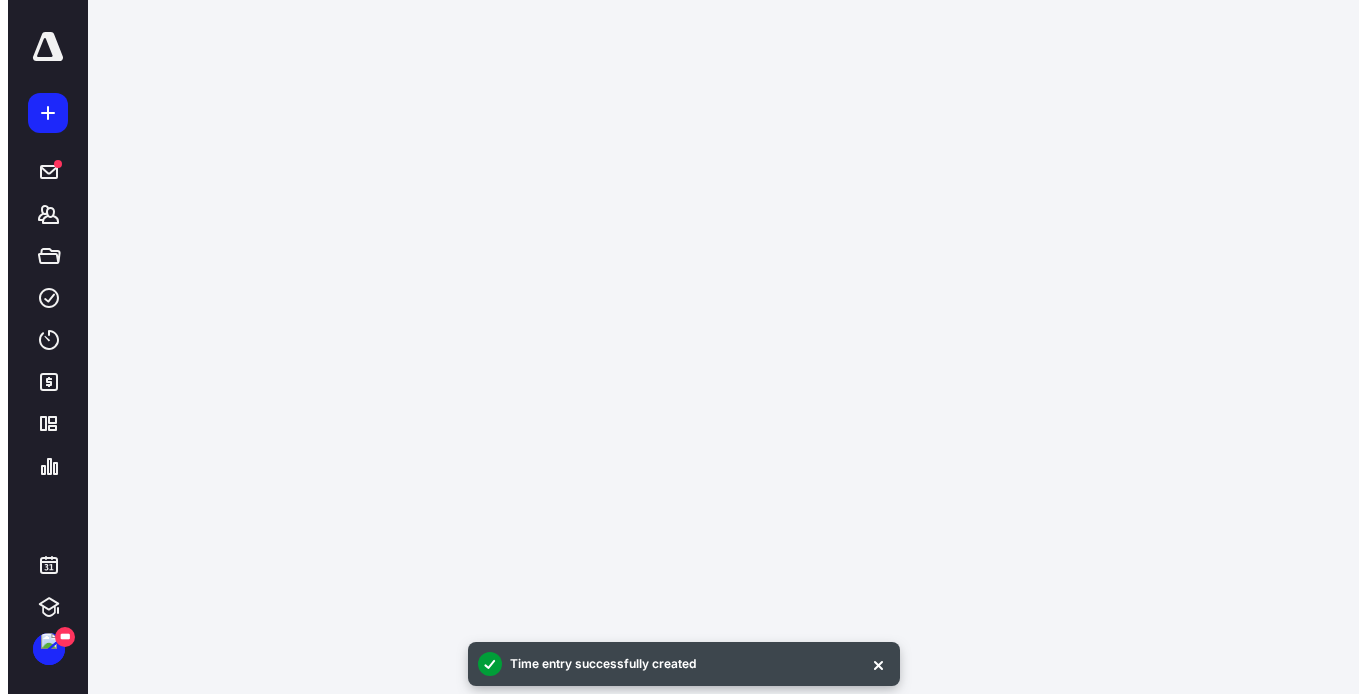 scroll, scrollTop: 0, scrollLeft: 0, axis: both 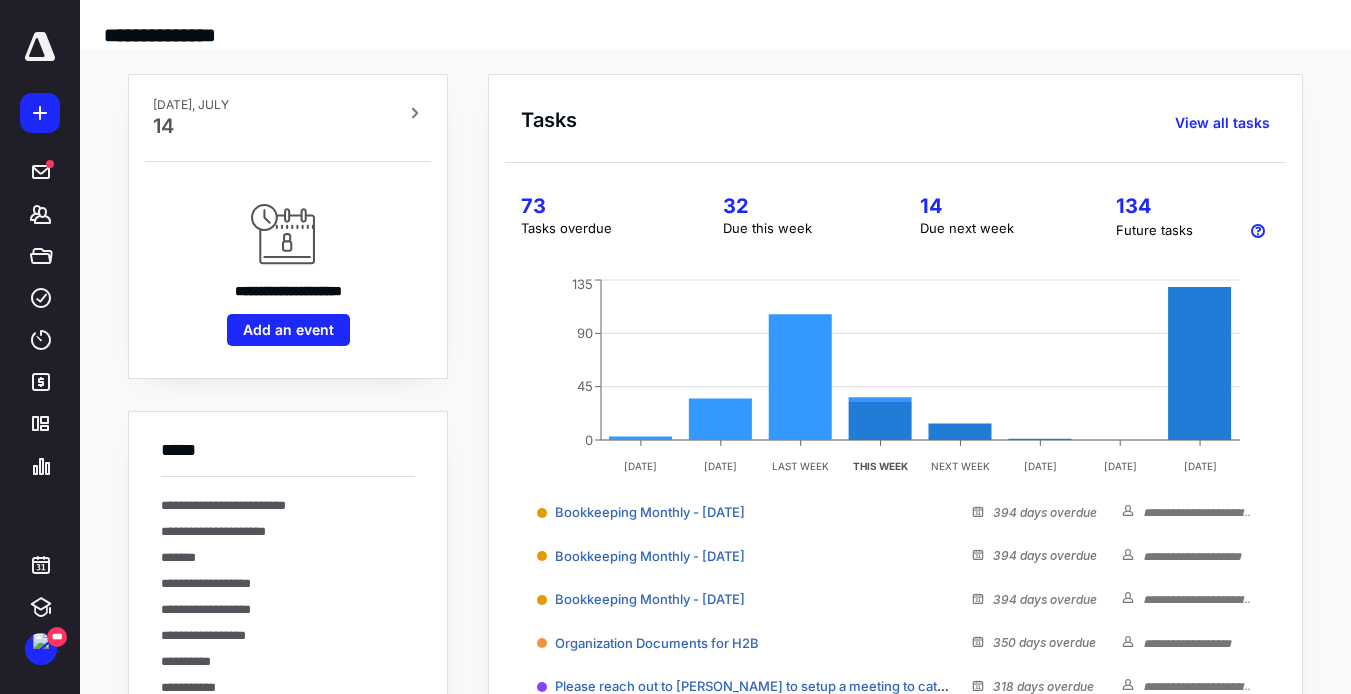 click on "14" at bounding box center [994, 206] 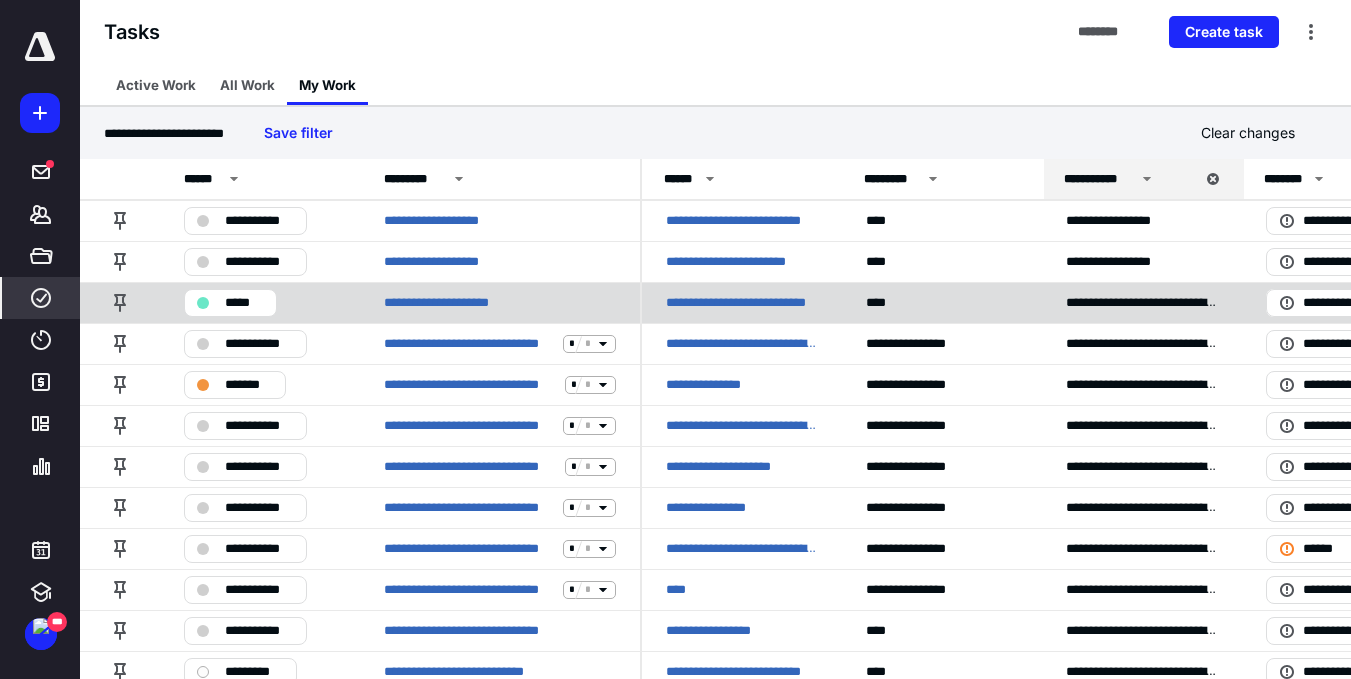 click on "**********" at bounding box center (742, 303) 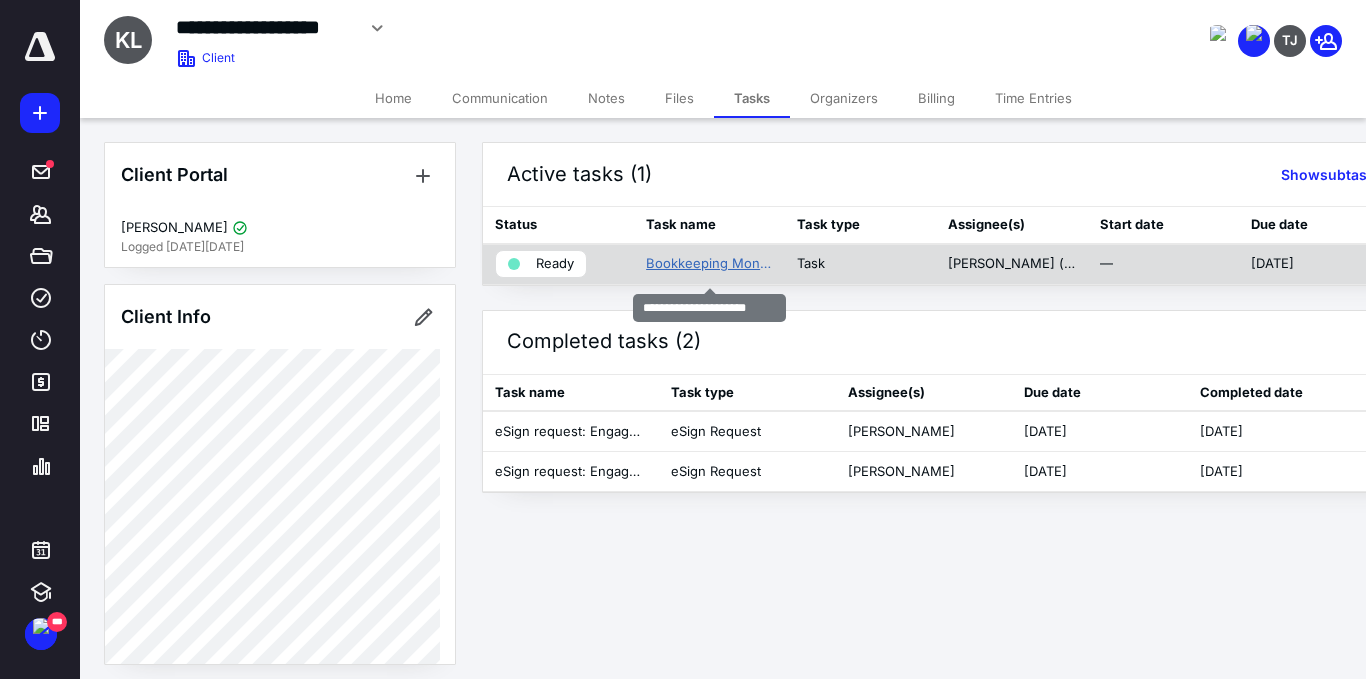 click on "Bookkeeping Monthly -" at bounding box center (709, 264) 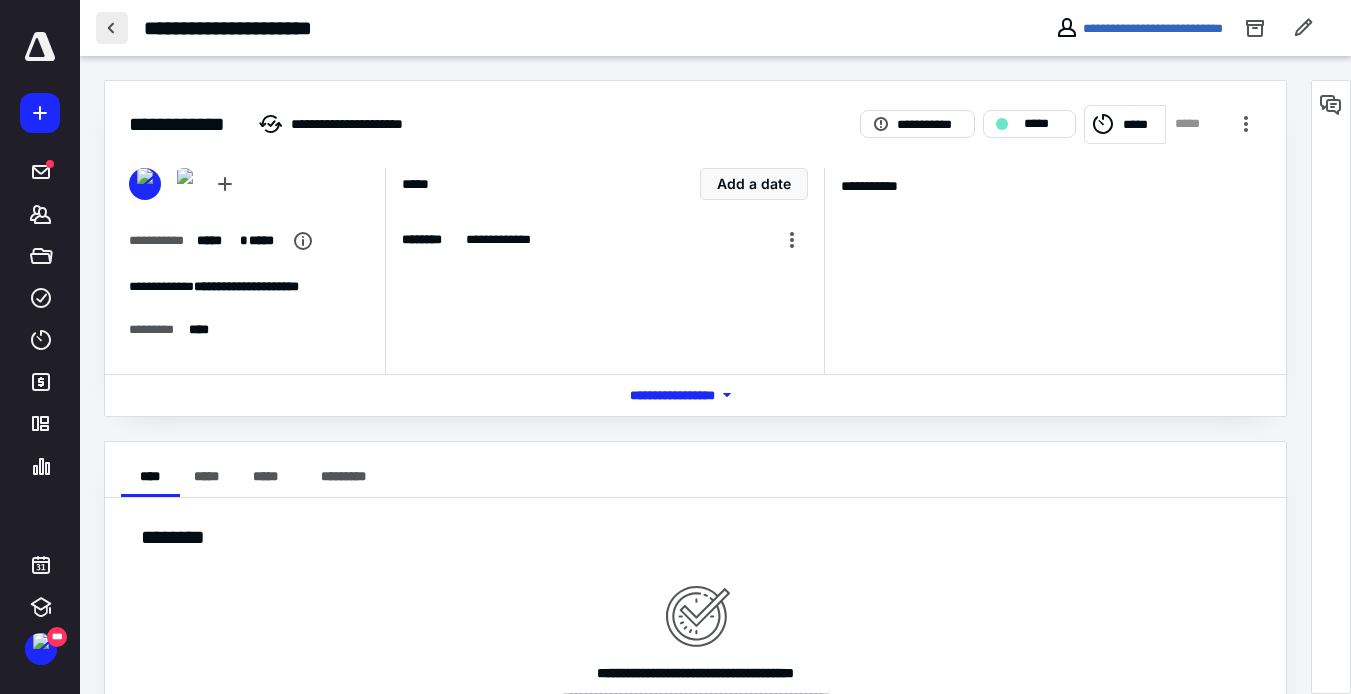 click at bounding box center (112, 28) 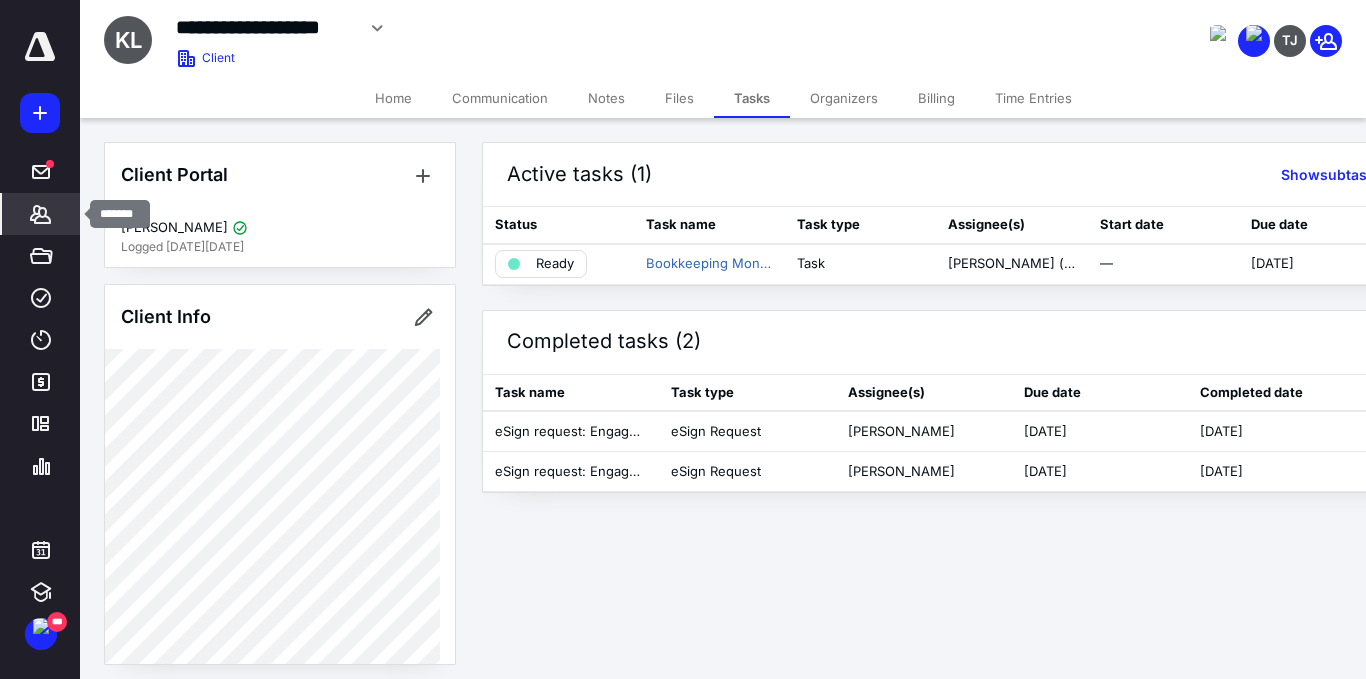 click 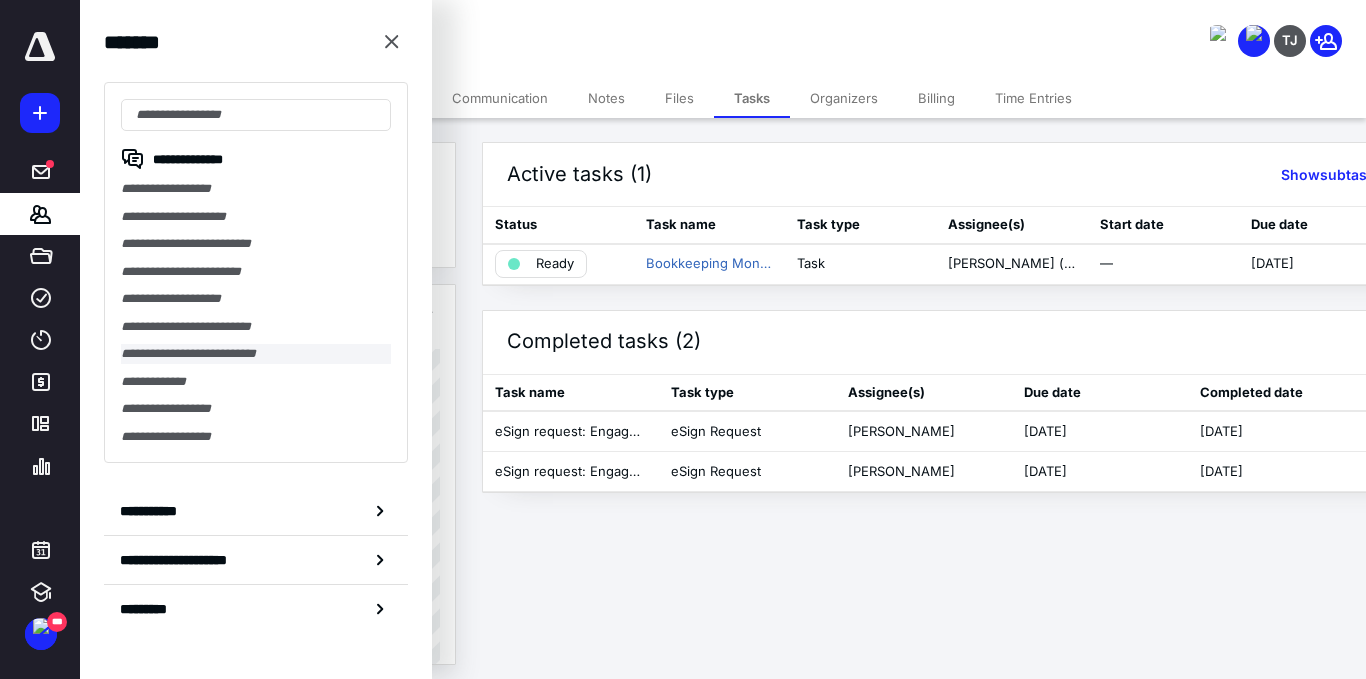 click on "**********" at bounding box center [256, 354] 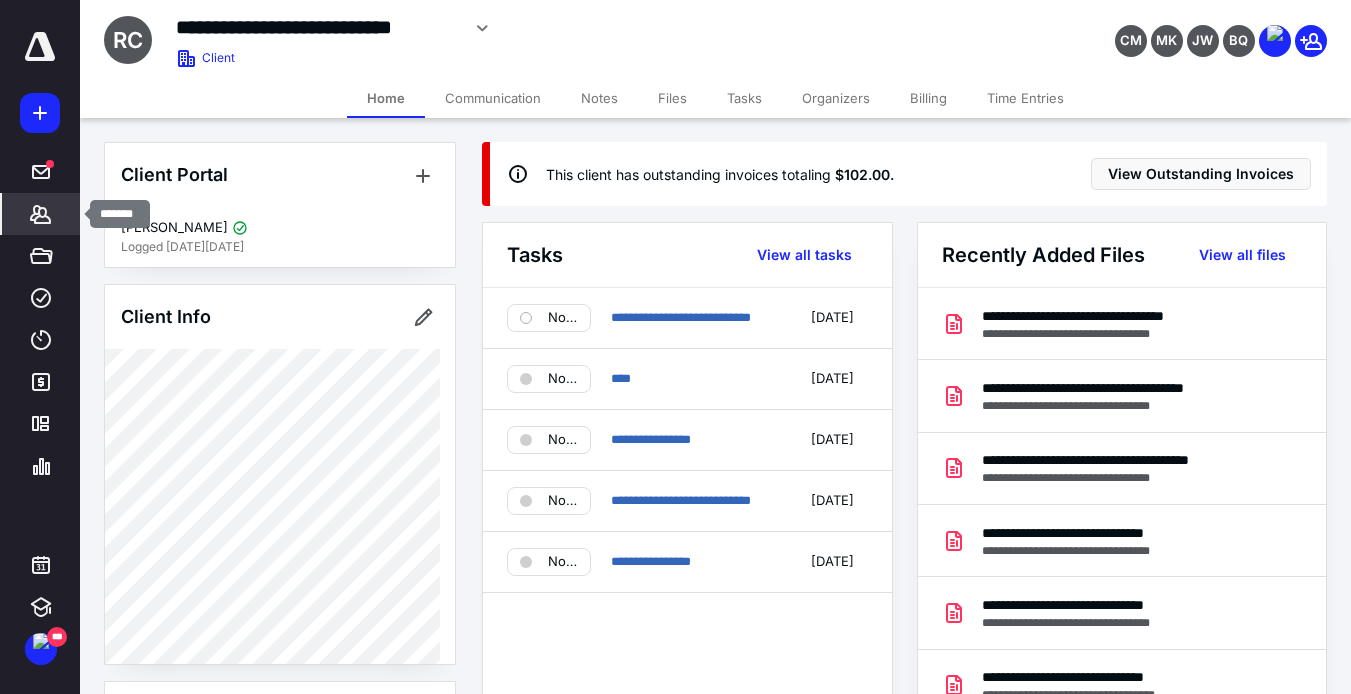 click 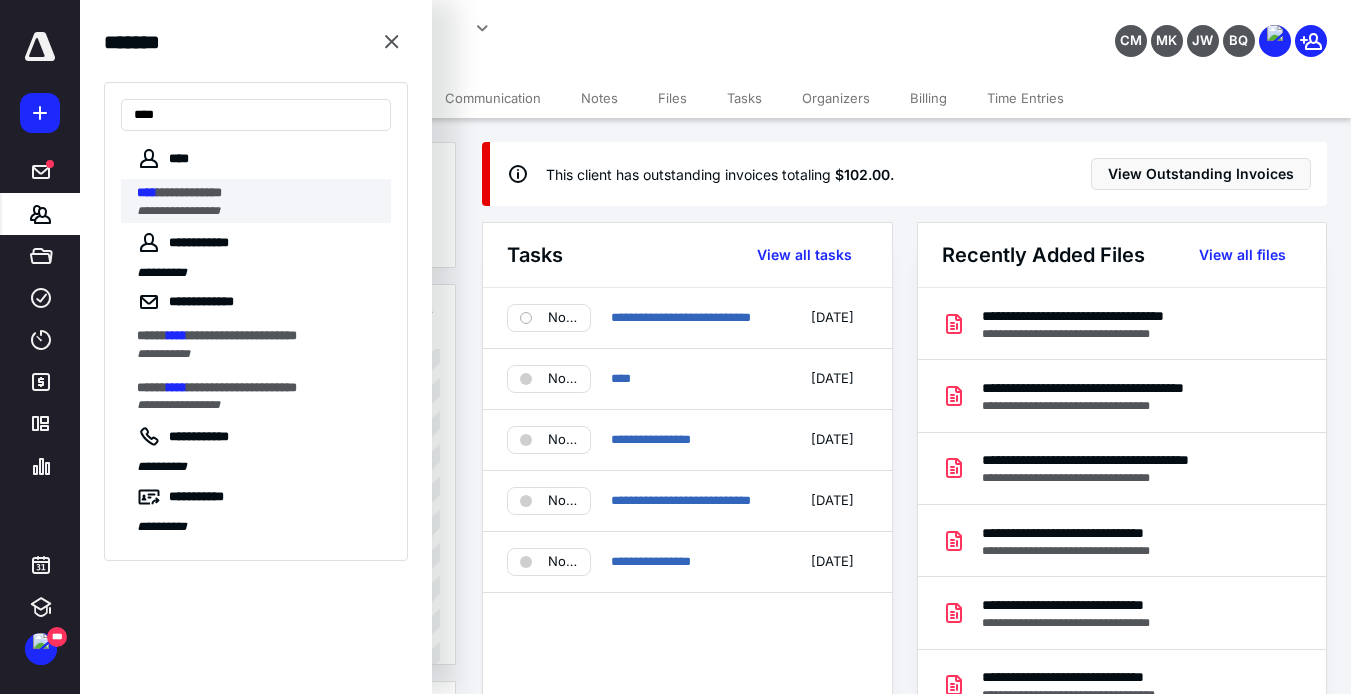 type on "****" 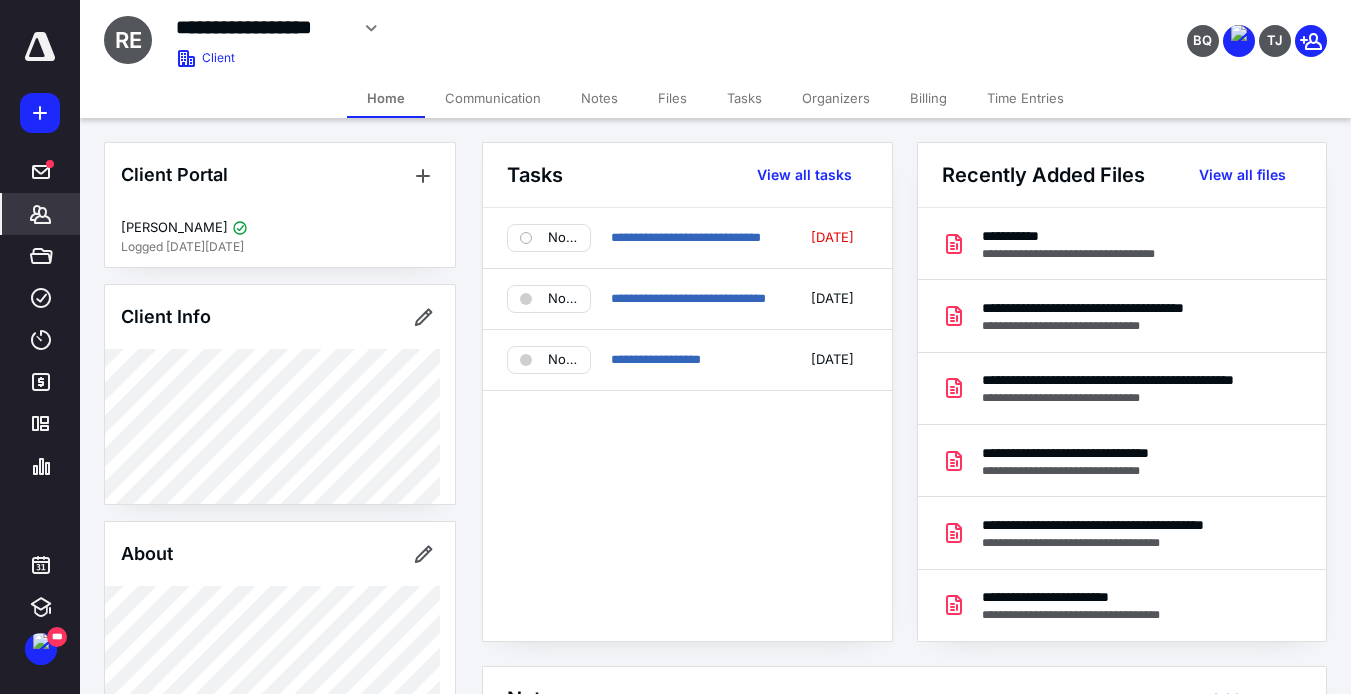 click on "Files" at bounding box center (672, 98) 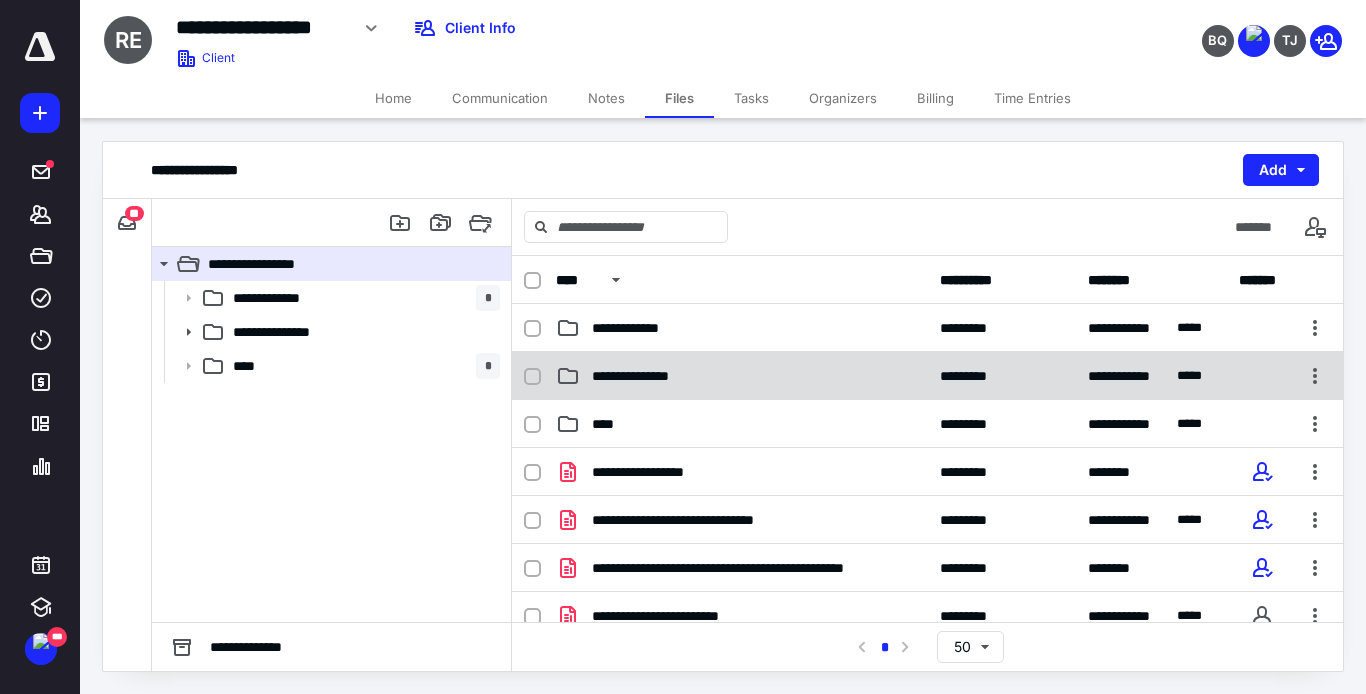 click on "**********" at bounding box center [742, 376] 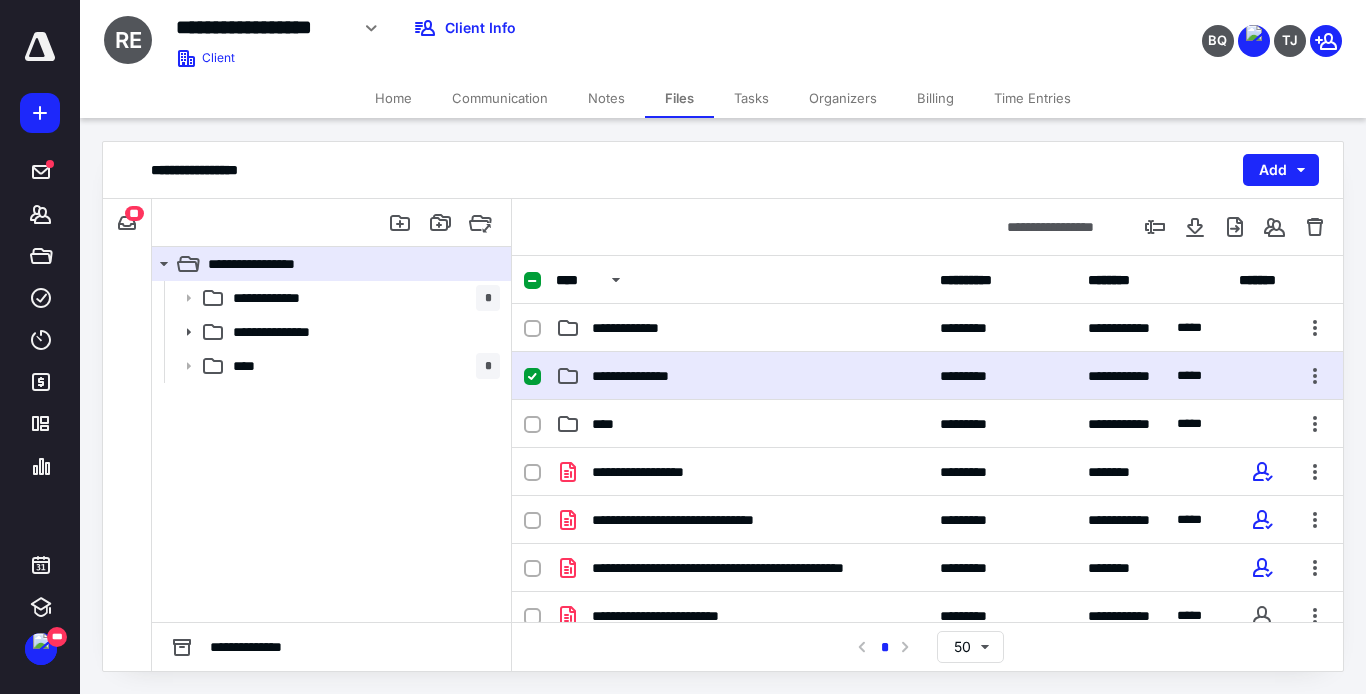 click on "**********" at bounding box center (742, 376) 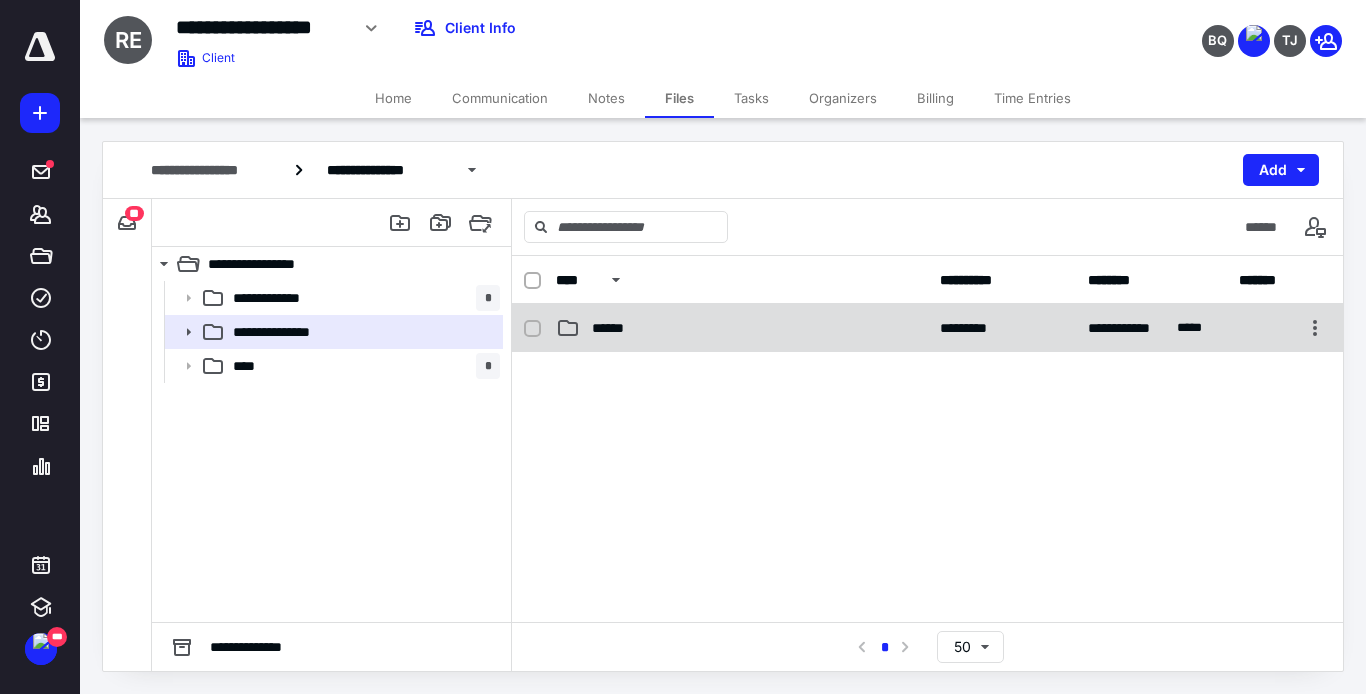 click on "******" at bounding box center (742, 328) 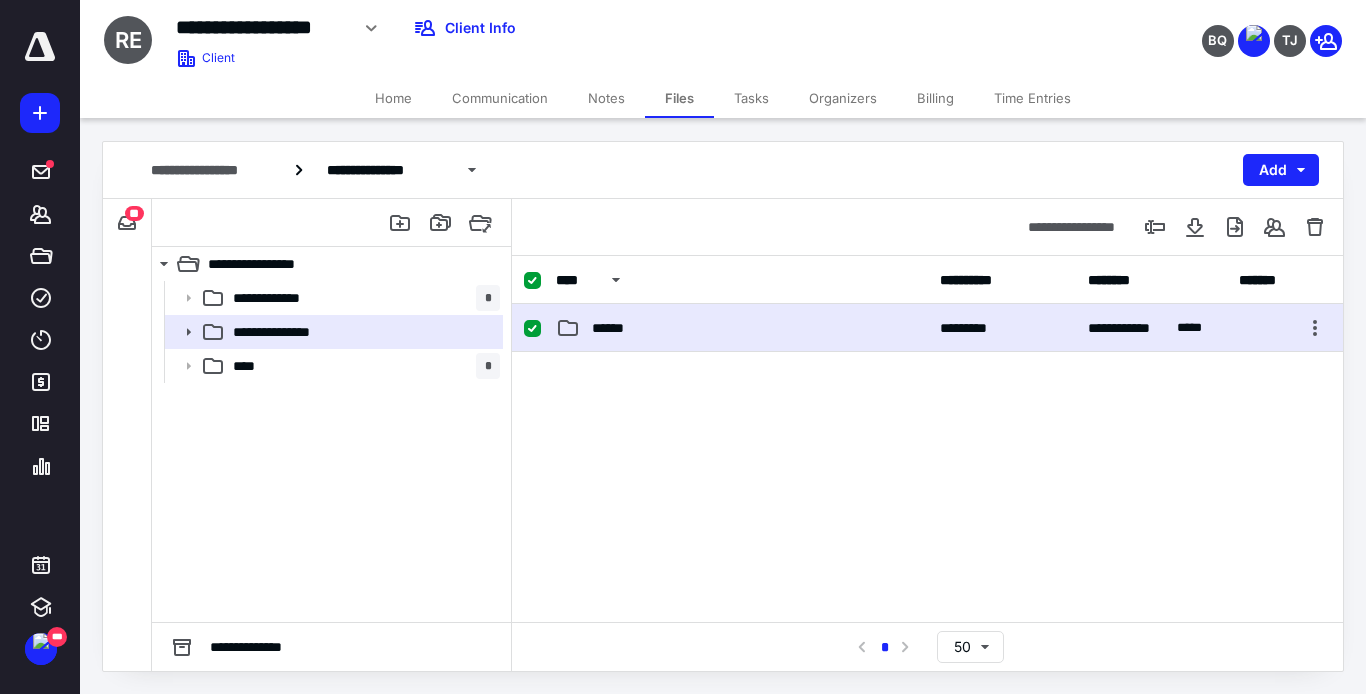 click on "******" at bounding box center [742, 328] 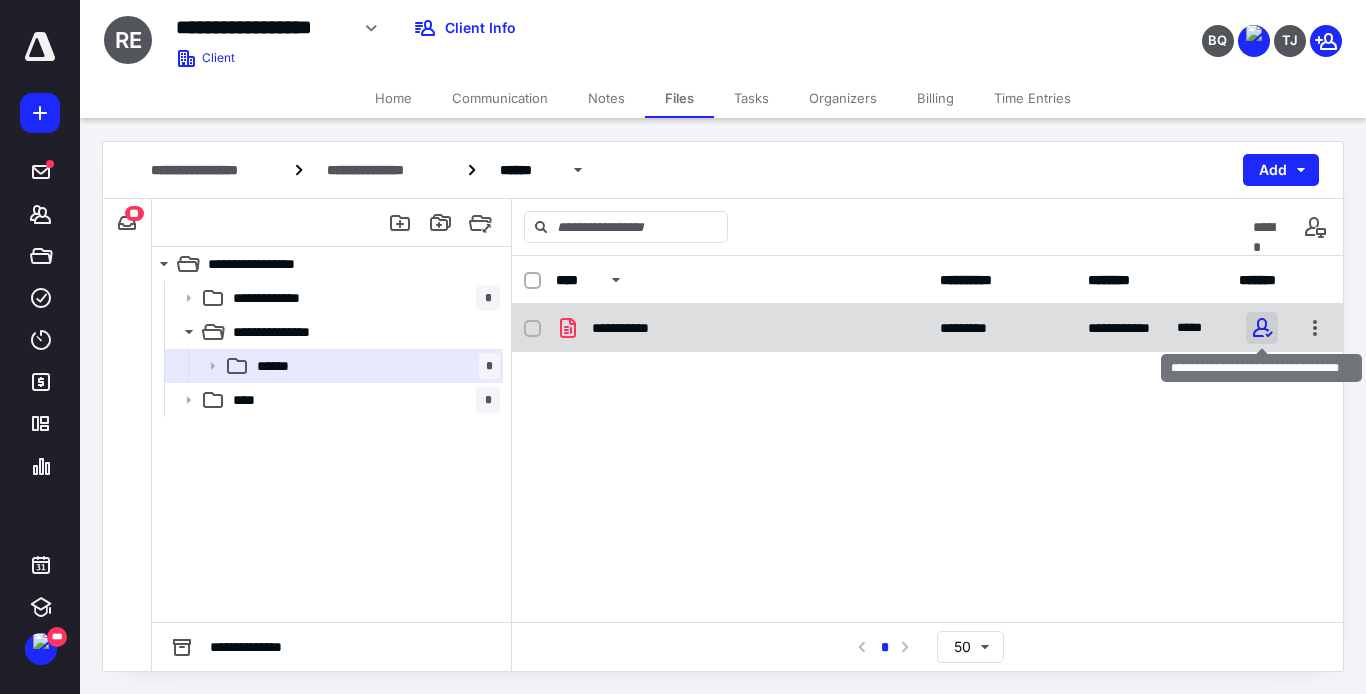 click at bounding box center (1262, 328) 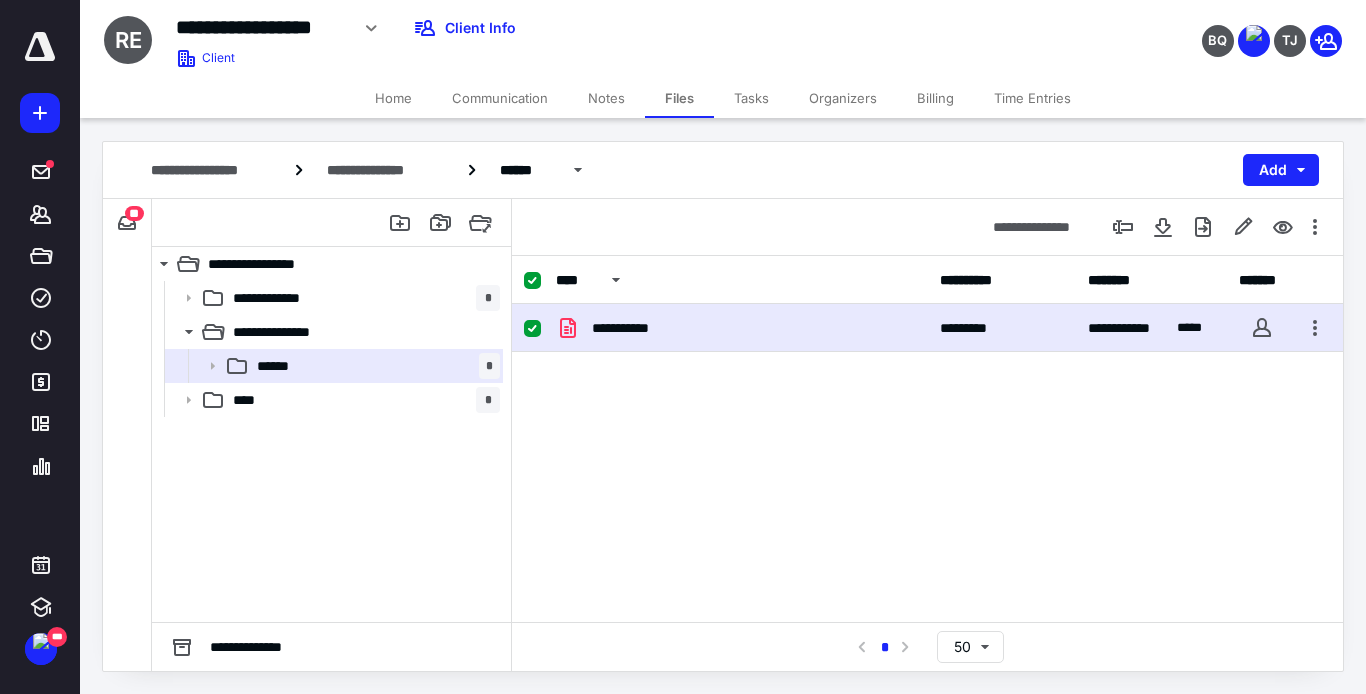 click on "Home" at bounding box center (393, 98) 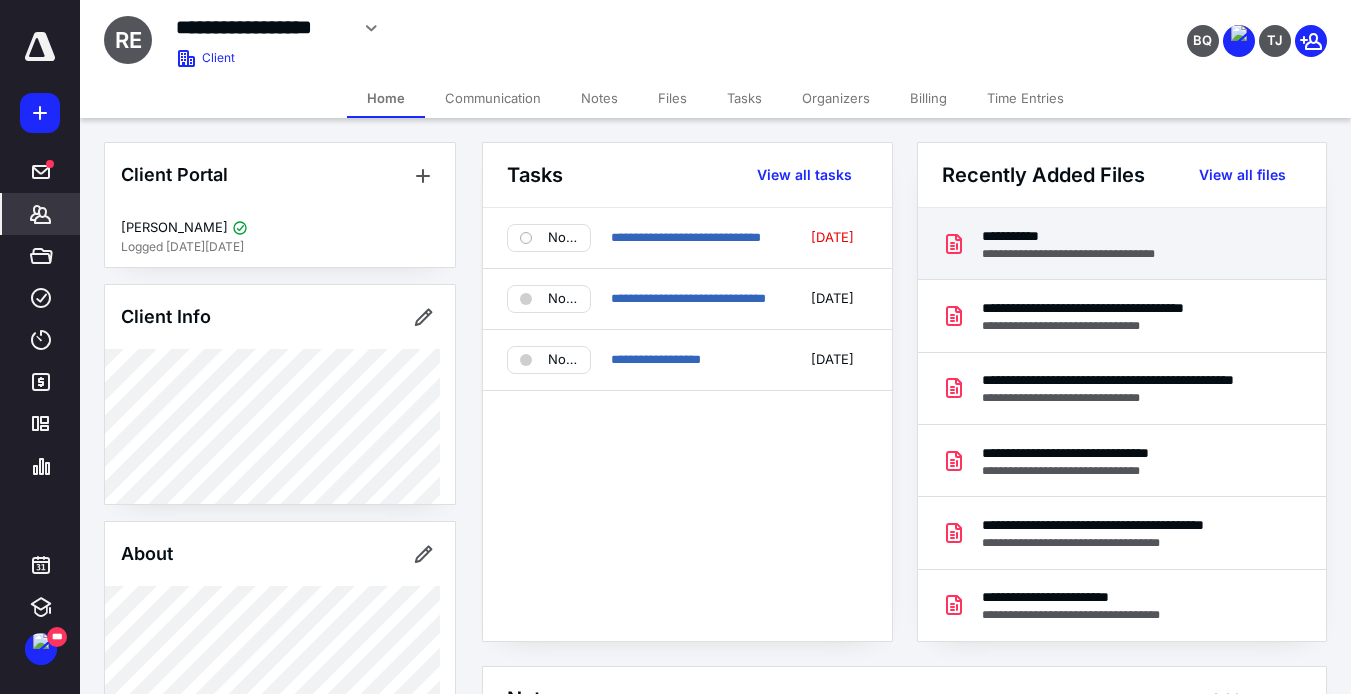 click on "**********" at bounding box center (1088, 254) 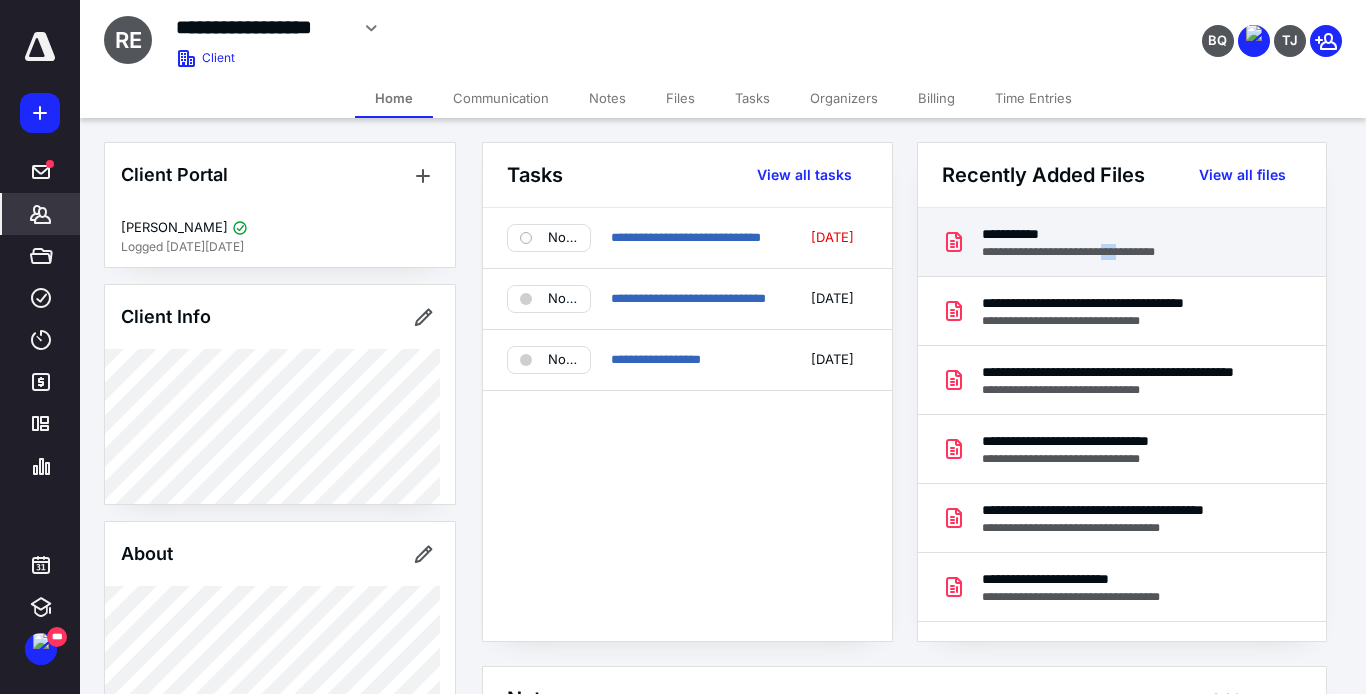 click on "**********" at bounding box center (675, 825) 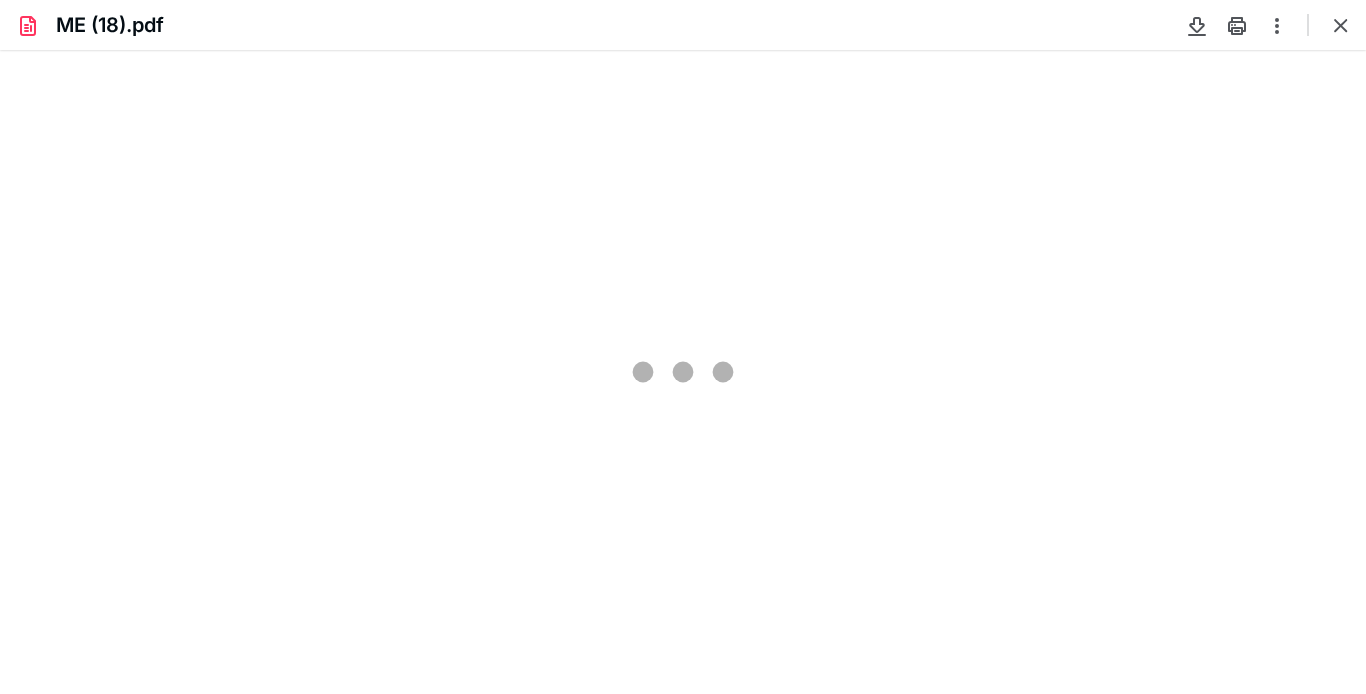 scroll, scrollTop: 0, scrollLeft: 0, axis: both 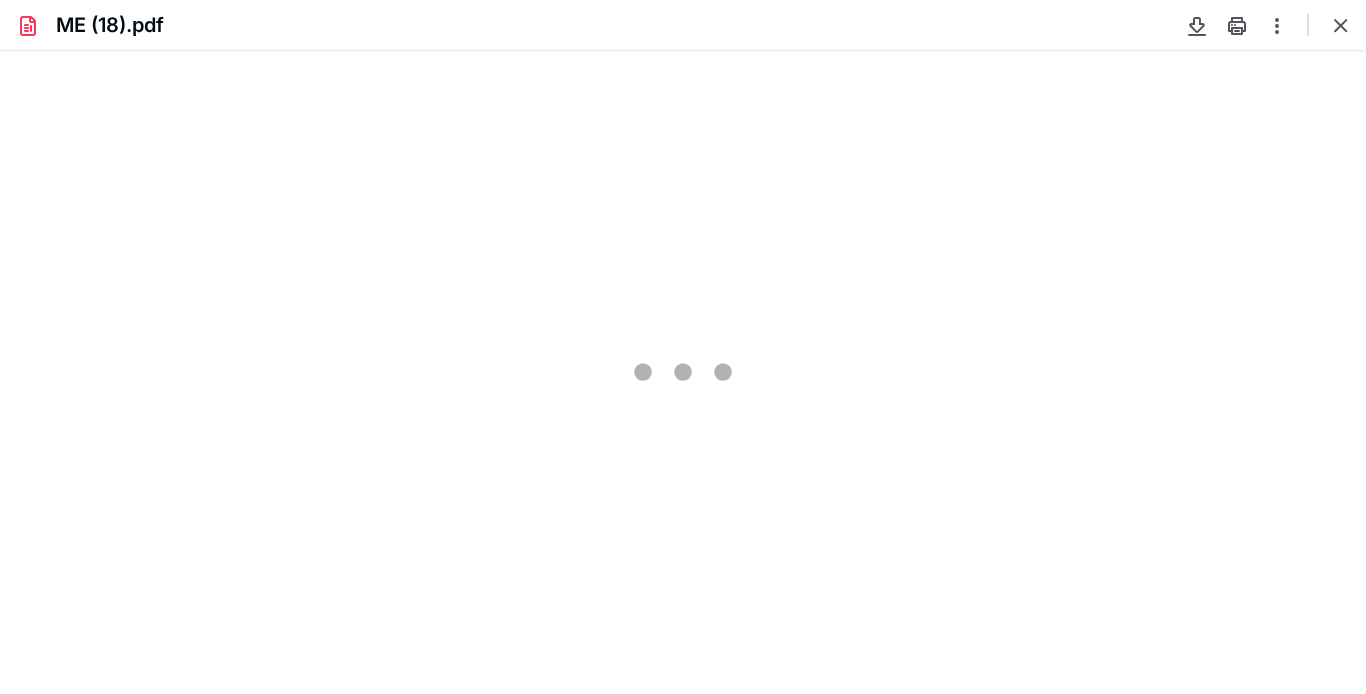 type on "76" 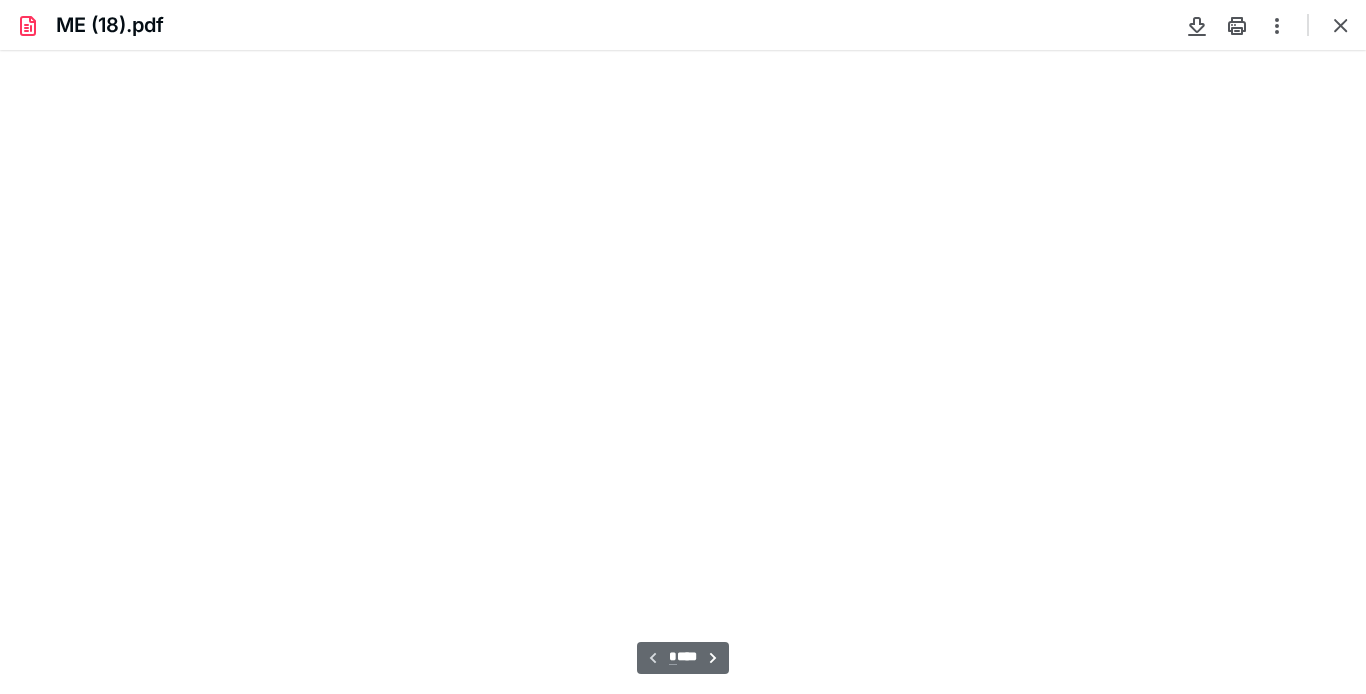 scroll, scrollTop: 39, scrollLeft: 0, axis: vertical 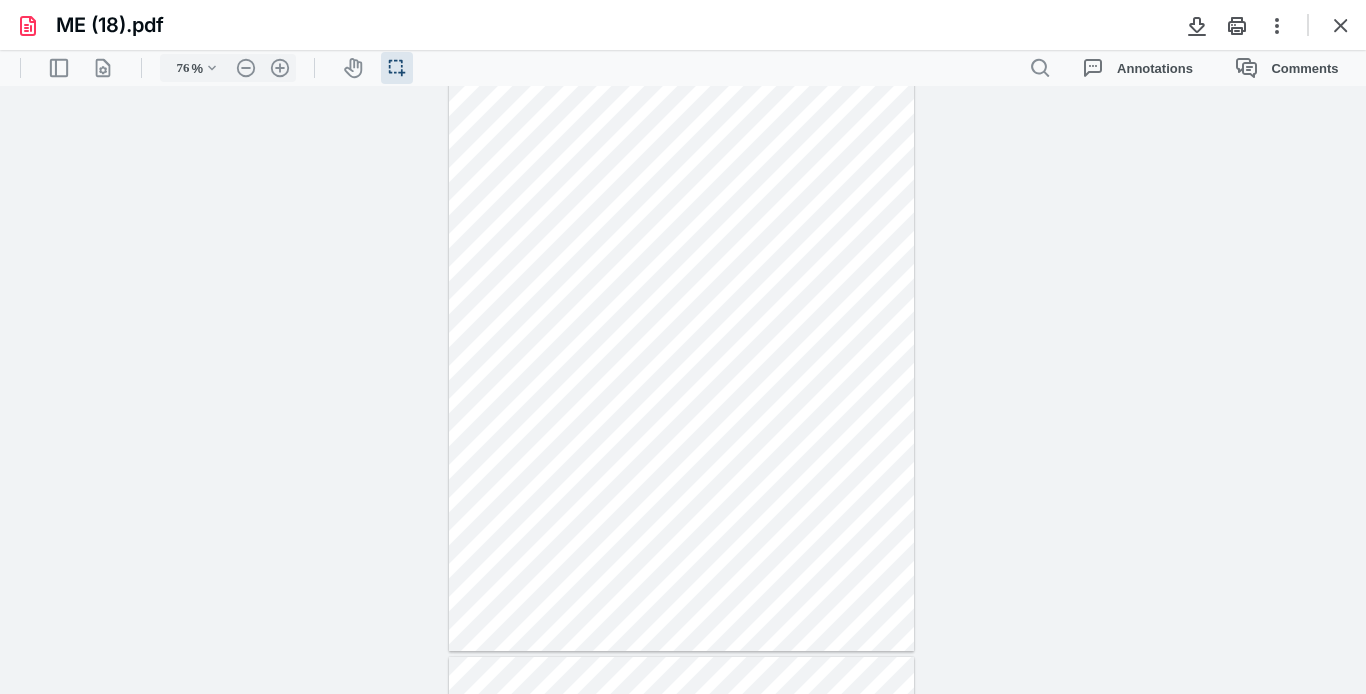 drag, startPoint x: 1363, startPoint y: 141, endPoint x: 1365, endPoint y: 198, distance: 57.035076 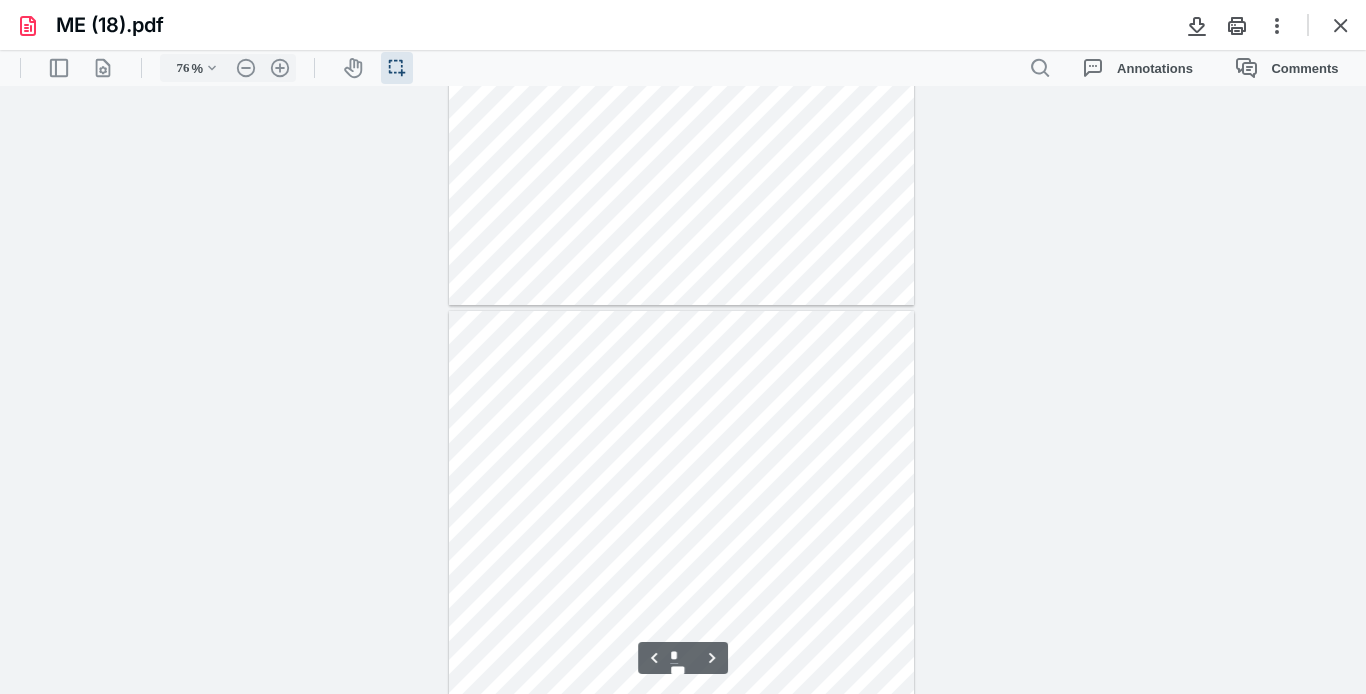 scroll, scrollTop: 392, scrollLeft: 0, axis: vertical 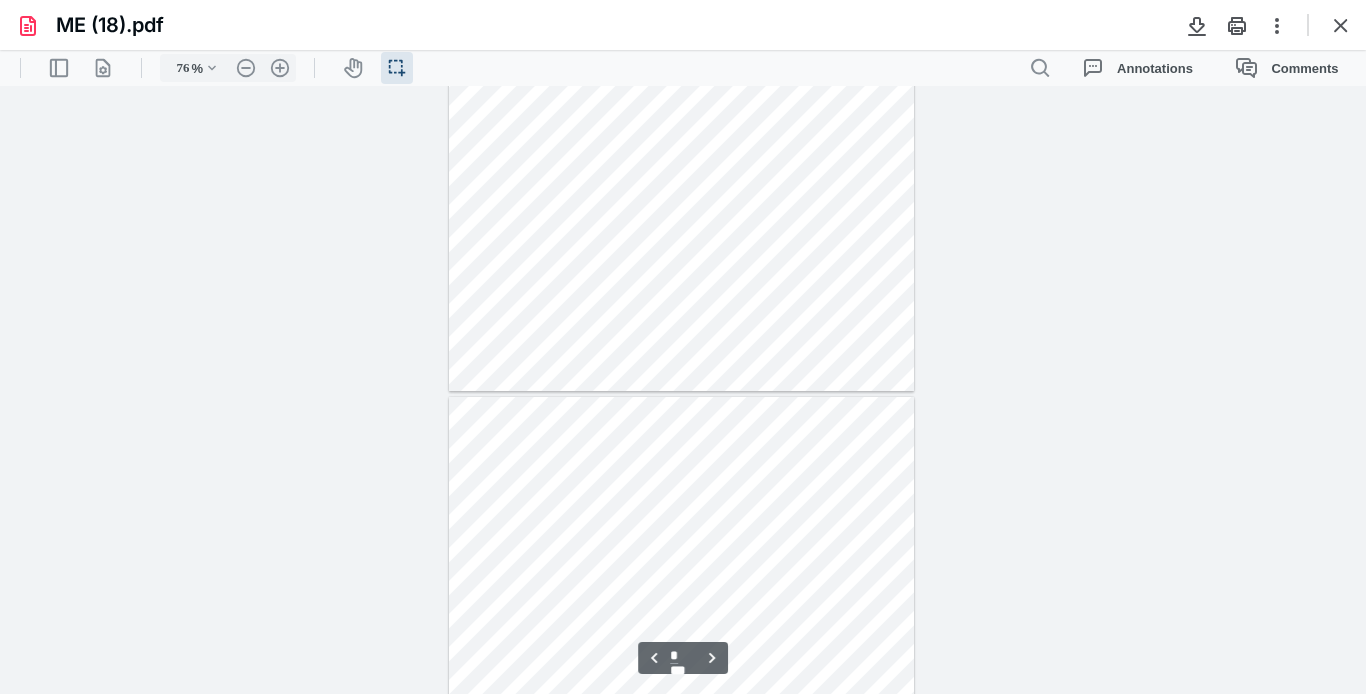 type on "*" 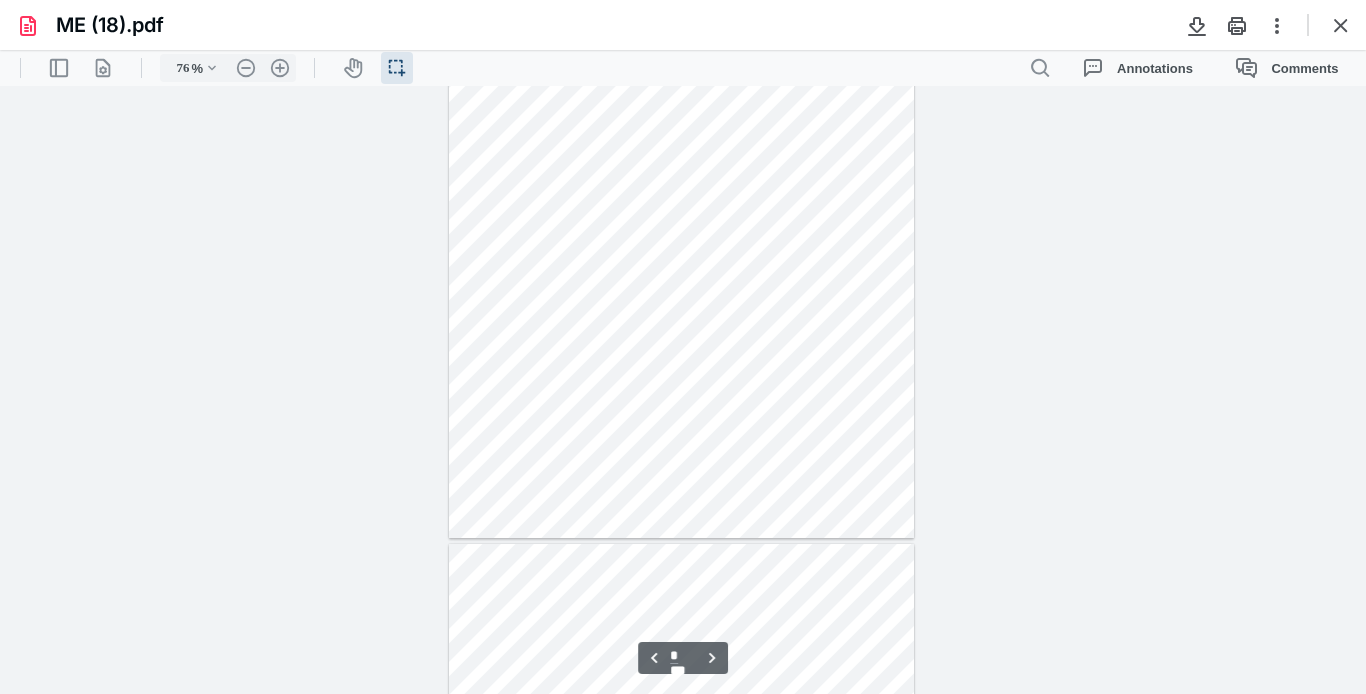 scroll, scrollTop: 1373, scrollLeft: 0, axis: vertical 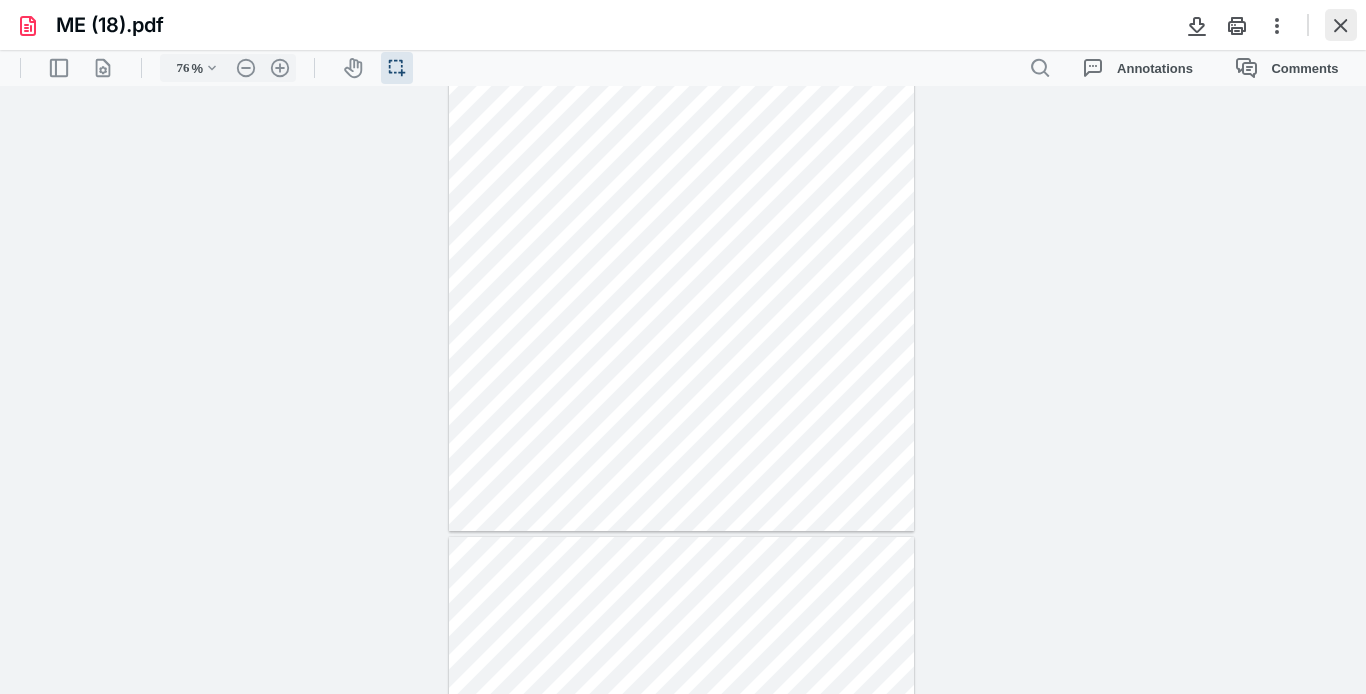 click at bounding box center [1341, 25] 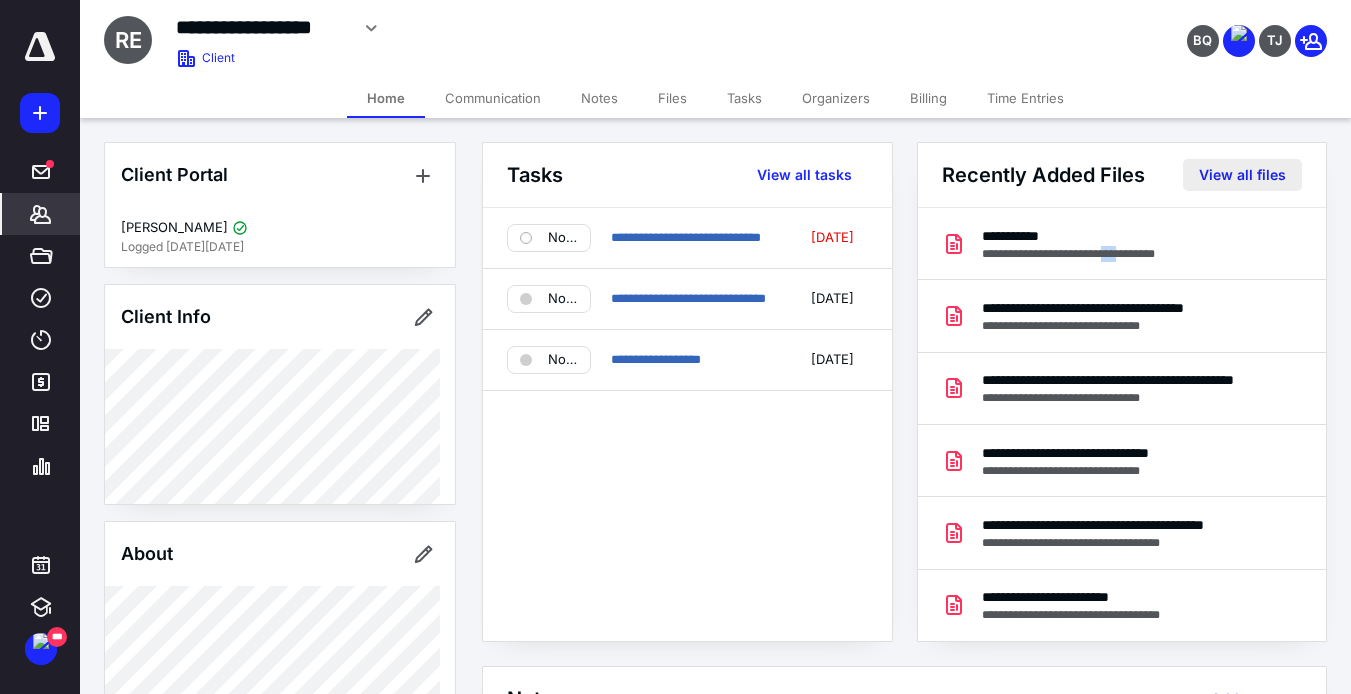 click on "View all files" at bounding box center [1242, 175] 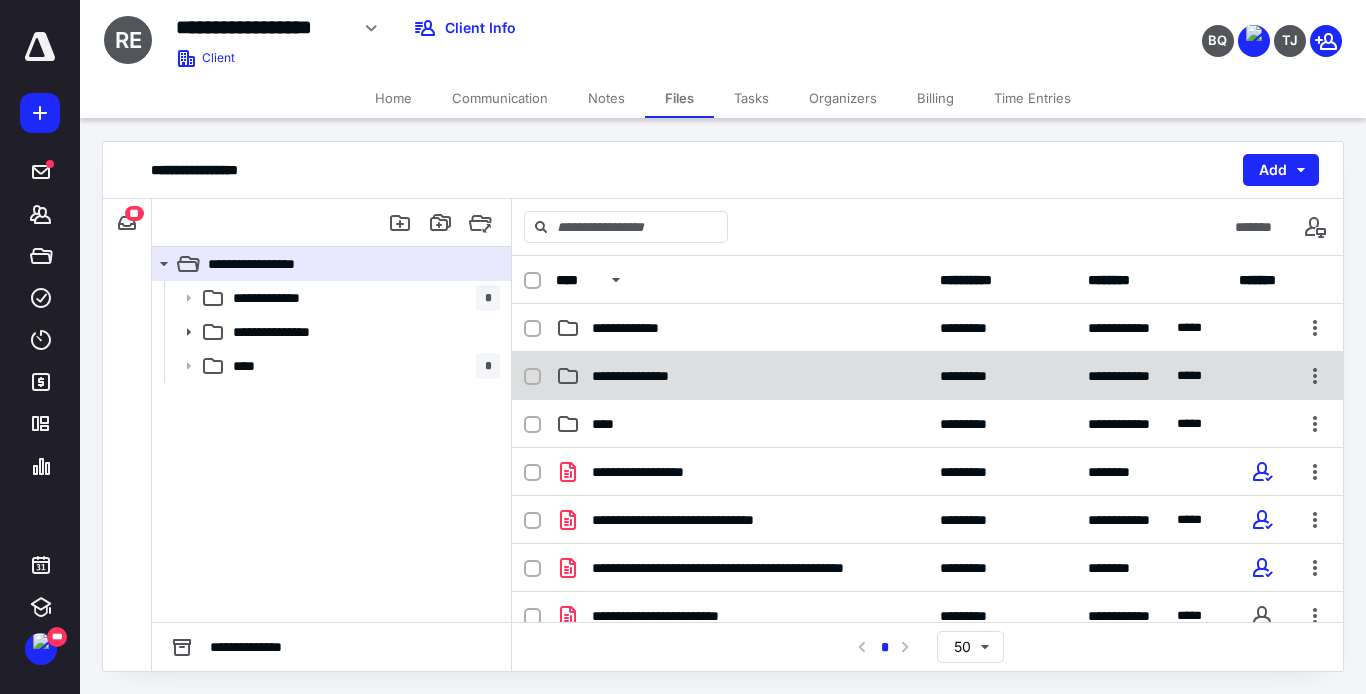click on "**********" at bounding box center [927, 376] 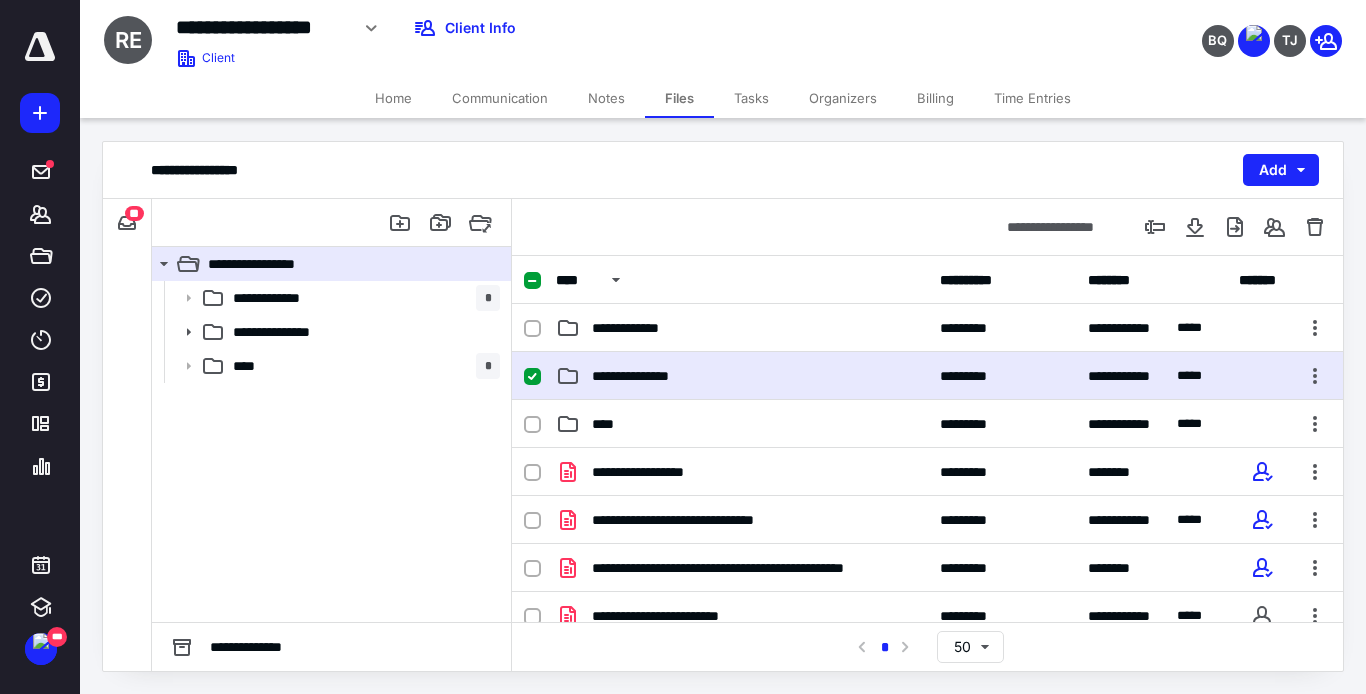 click on "**********" at bounding box center [927, 376] 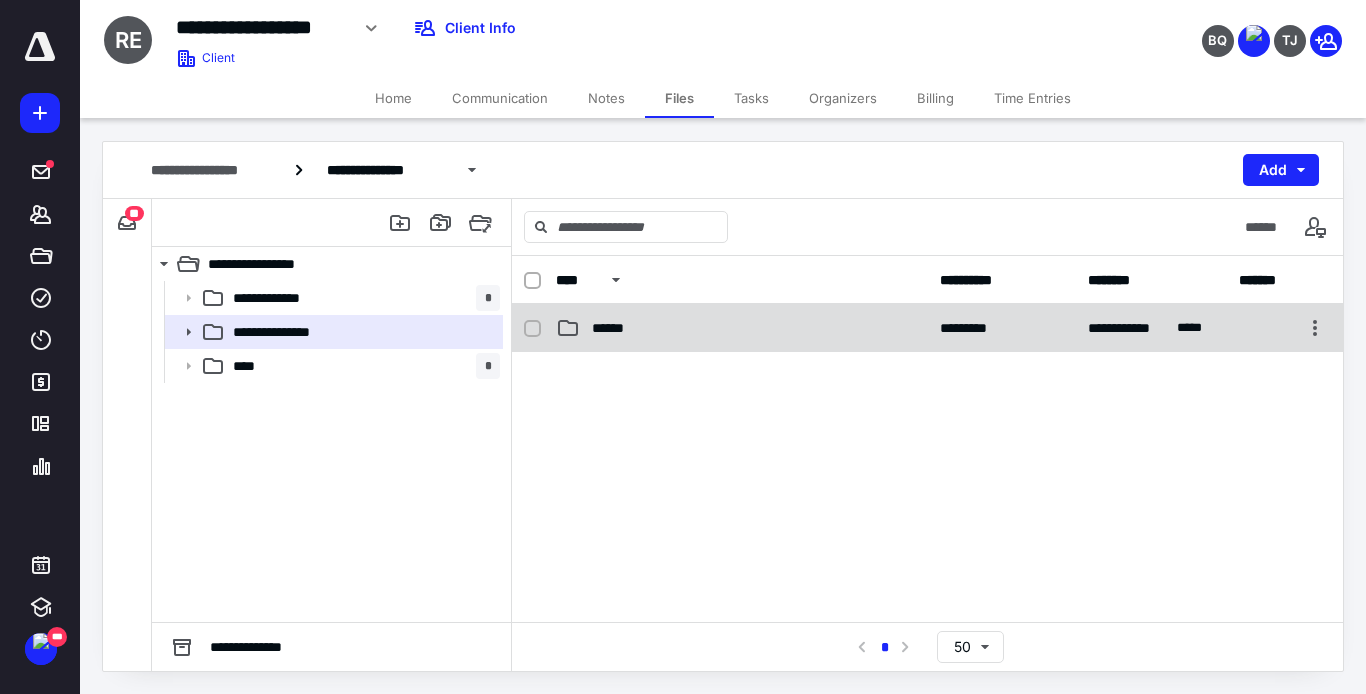 click on "**********" at bounding box center [927, 328] 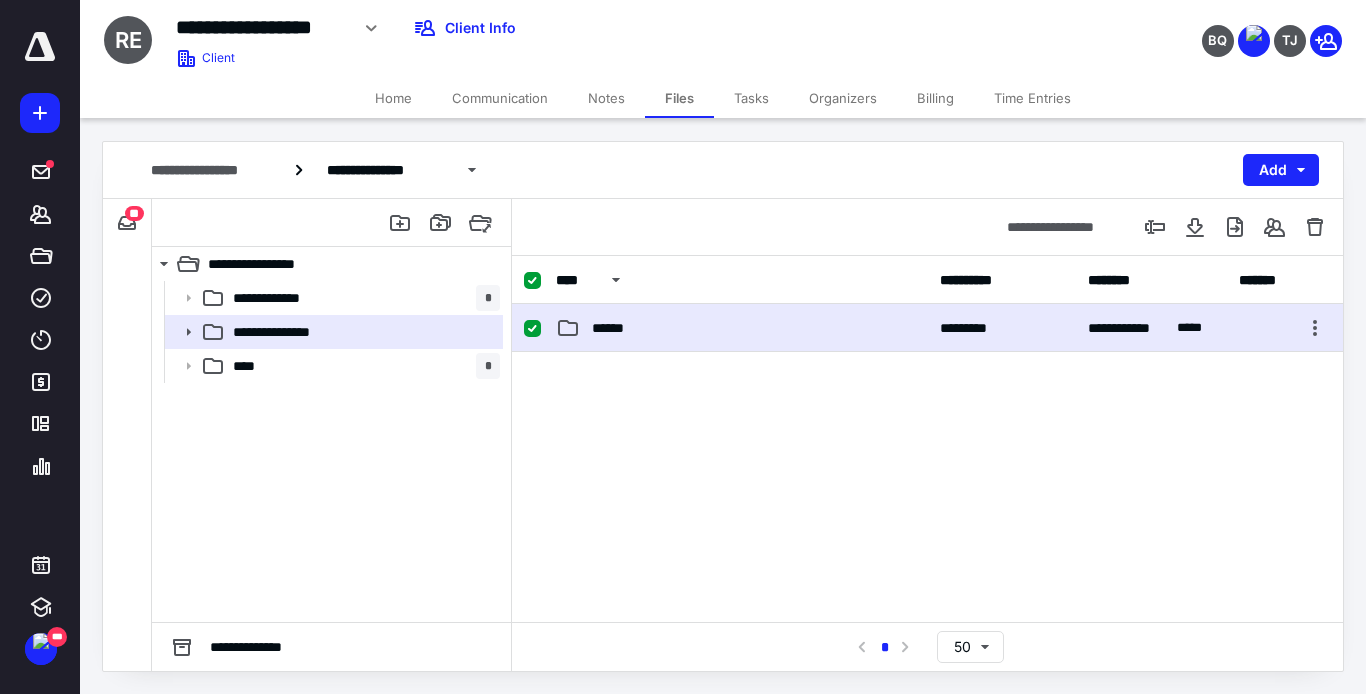 click on "**********" at bounding box center [927, 328] 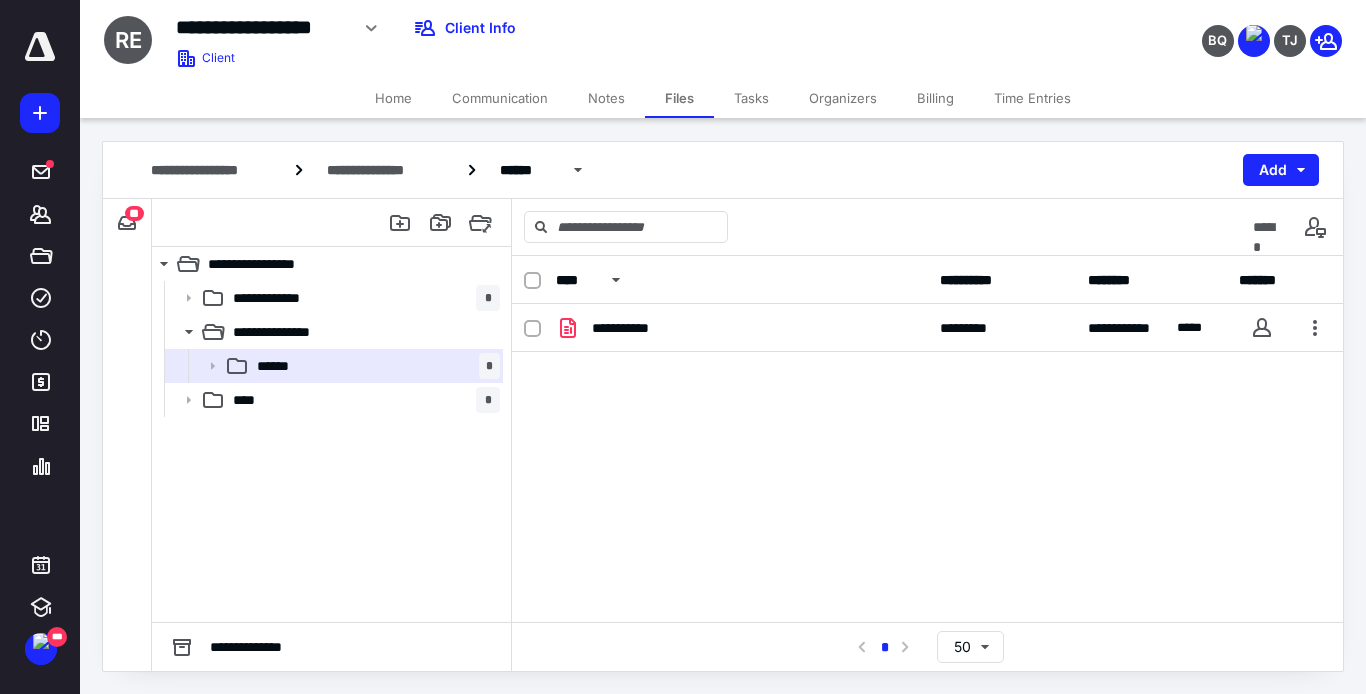 click on "BQ TJ" at bounding box center [1141, 28] 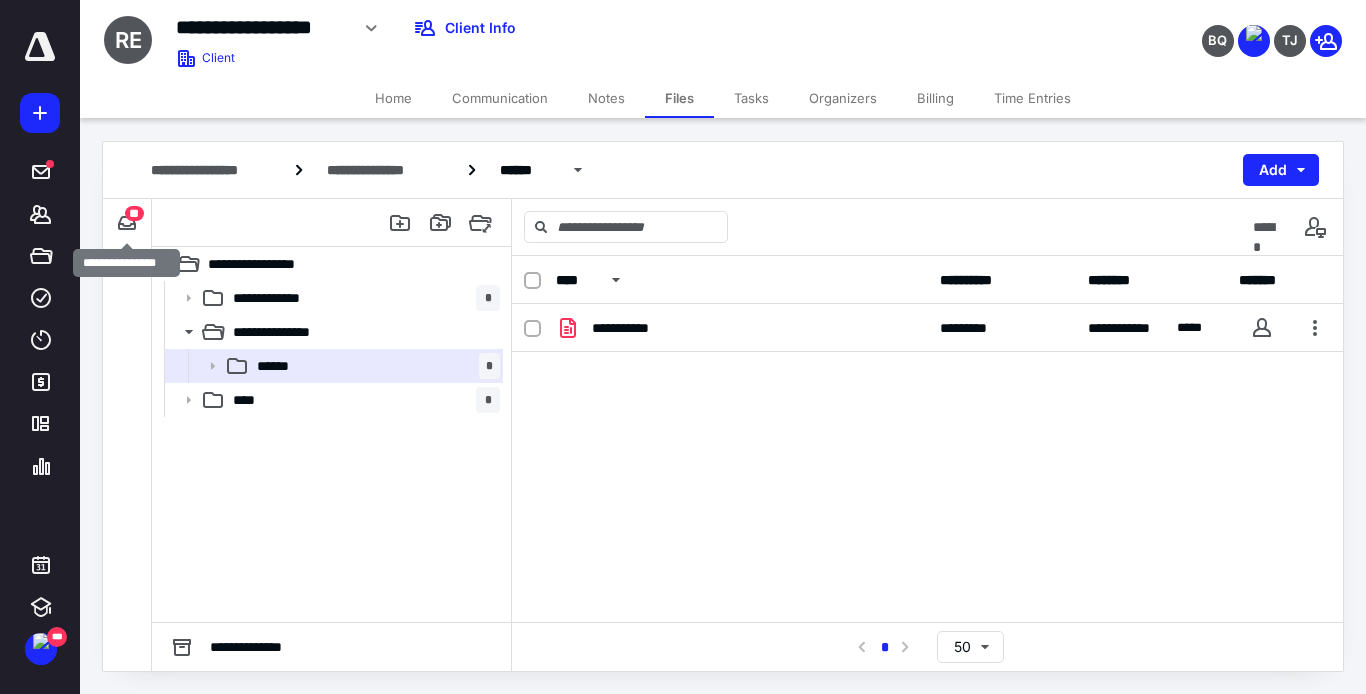 click on "**" at bounding box center [134, 213] 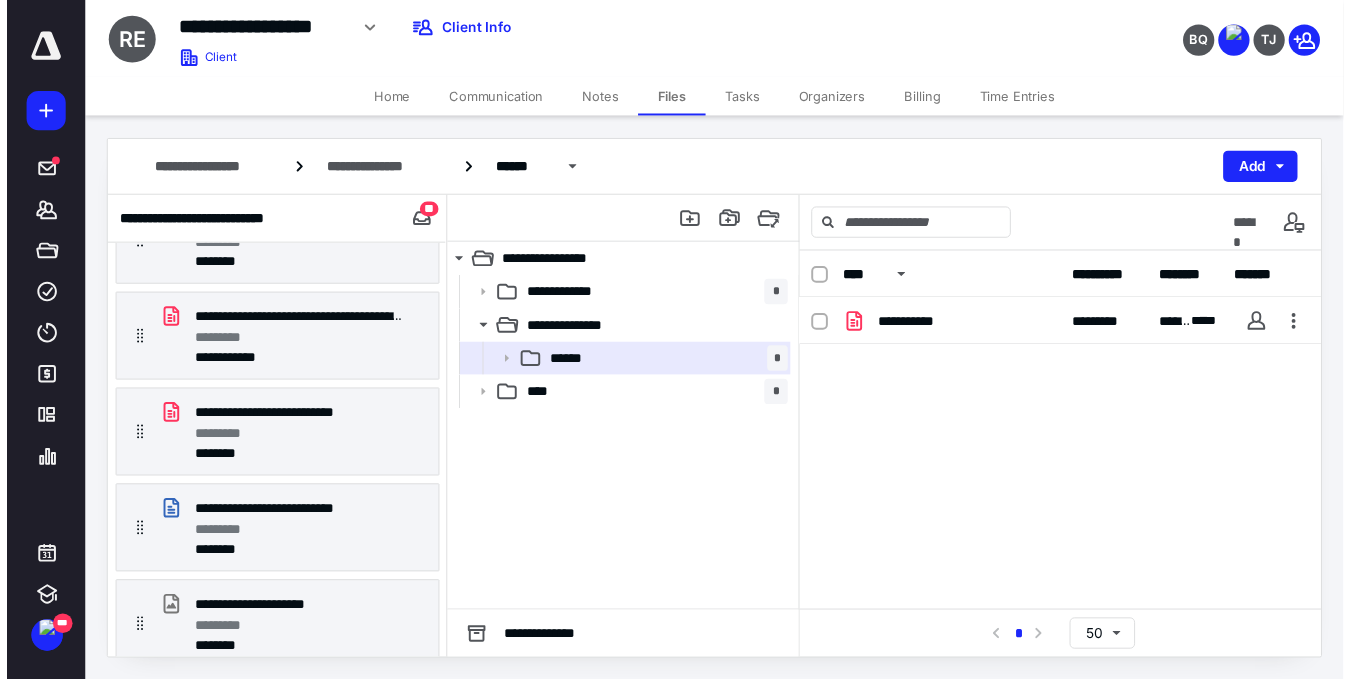 scroll, scrollTop: 0, scrollLeft: 0, axis: both 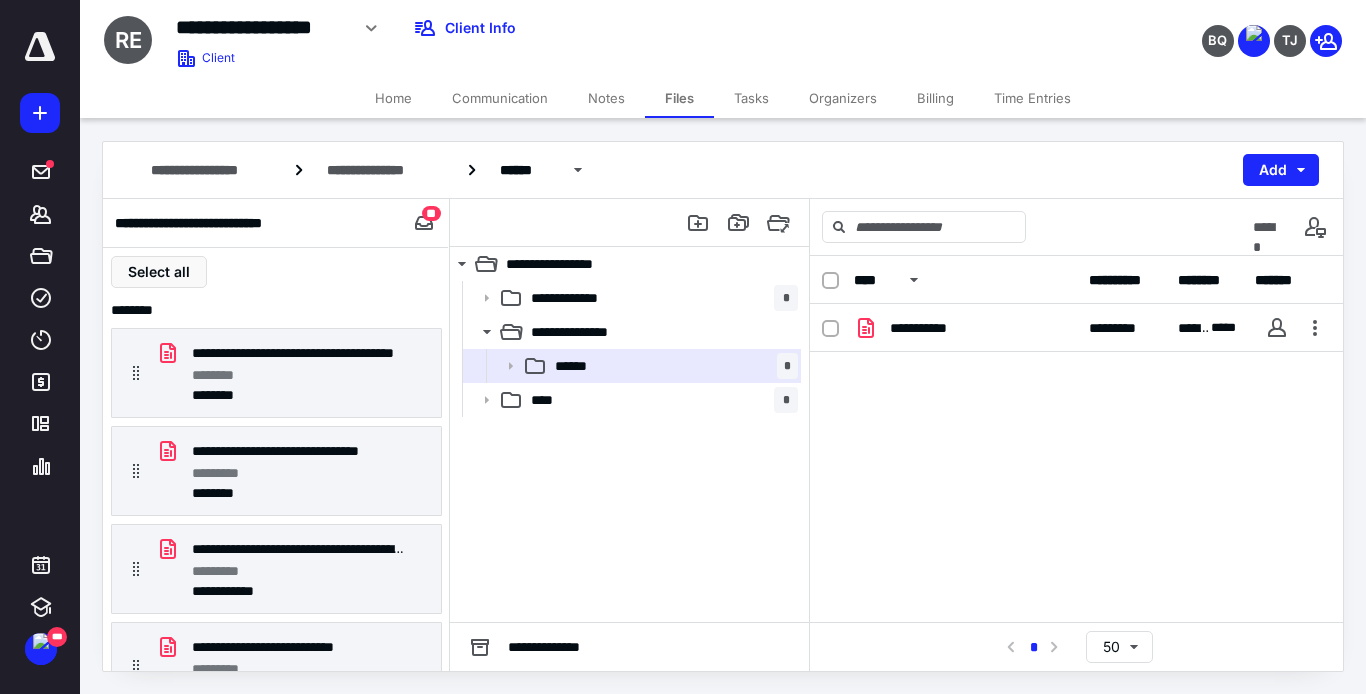click on "BQ TJ" at bounding box center [1141, 28] 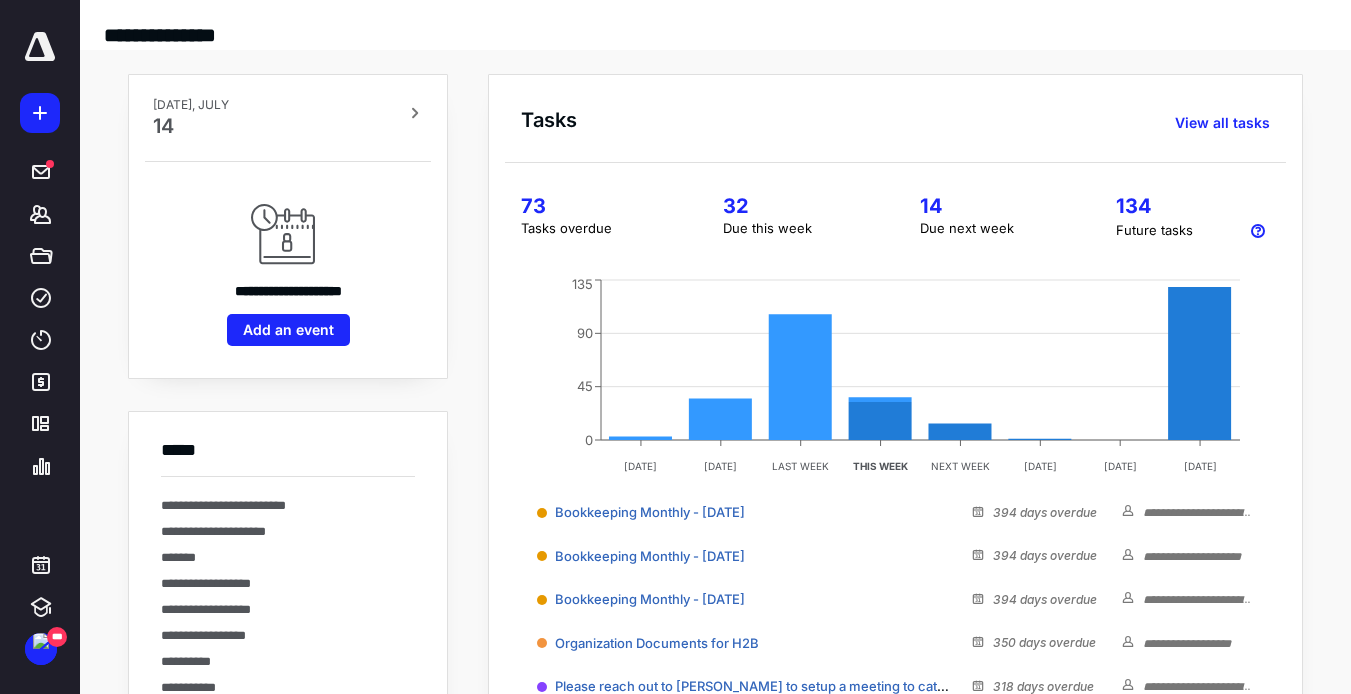 click on "32" at bounding box center (797, 206) 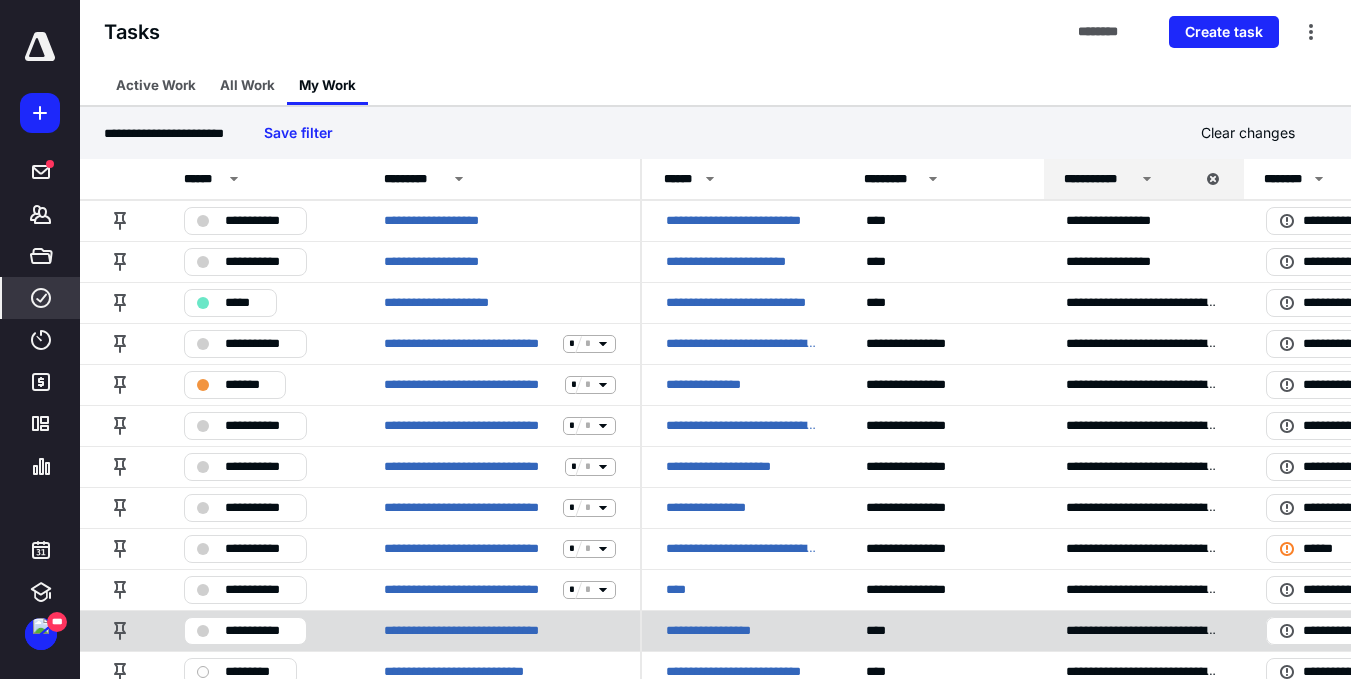 click on "**********" at bounding box center (720, 631) 